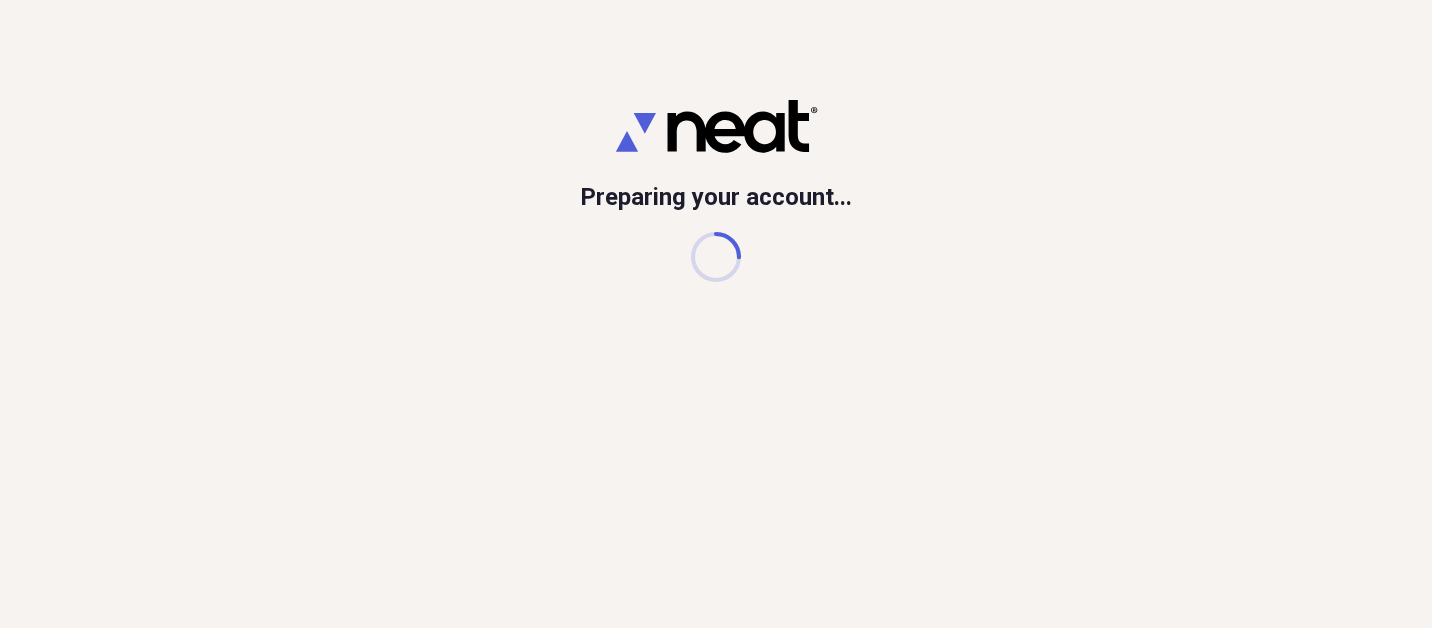 scroll, scrollTop: 0, scrollLeft: 0, axis: both 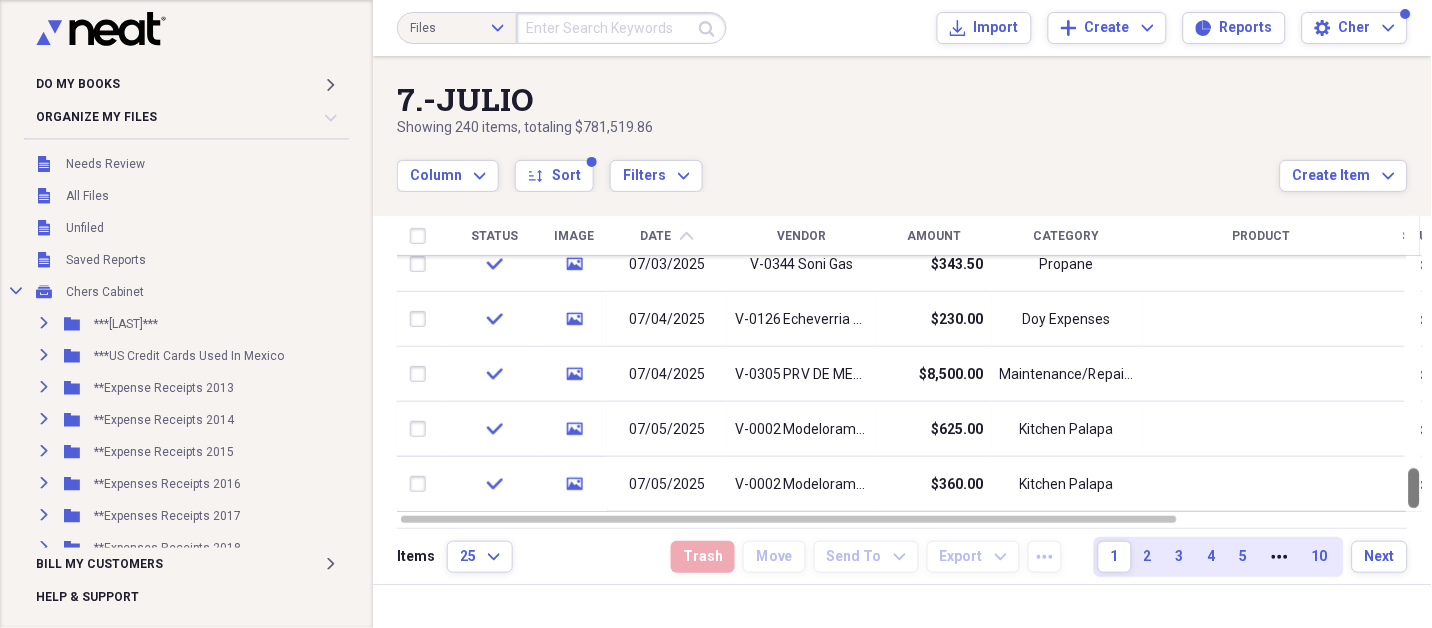 drag, startPoint x: 1426, startPoint y: 283, endPoint x: 1428, endPoint y: 656, distance: 373.00537 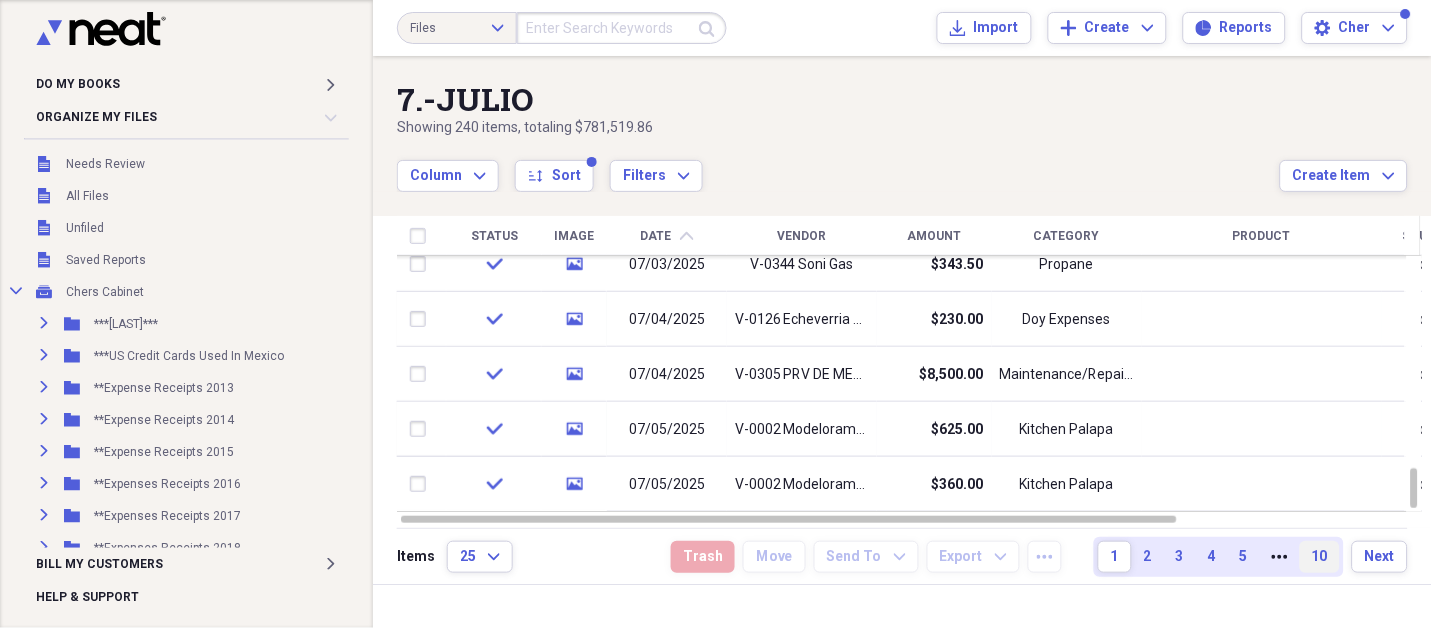 click on "10" at bounding box center (1320, 557) 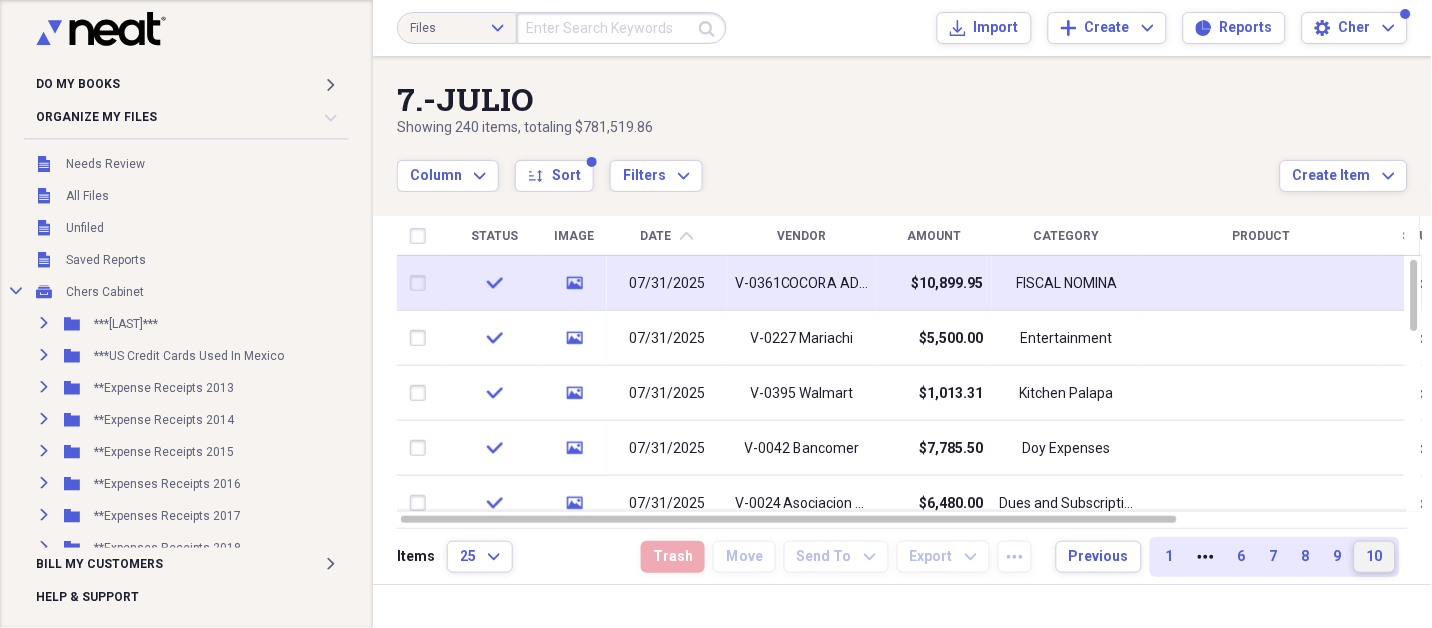 type 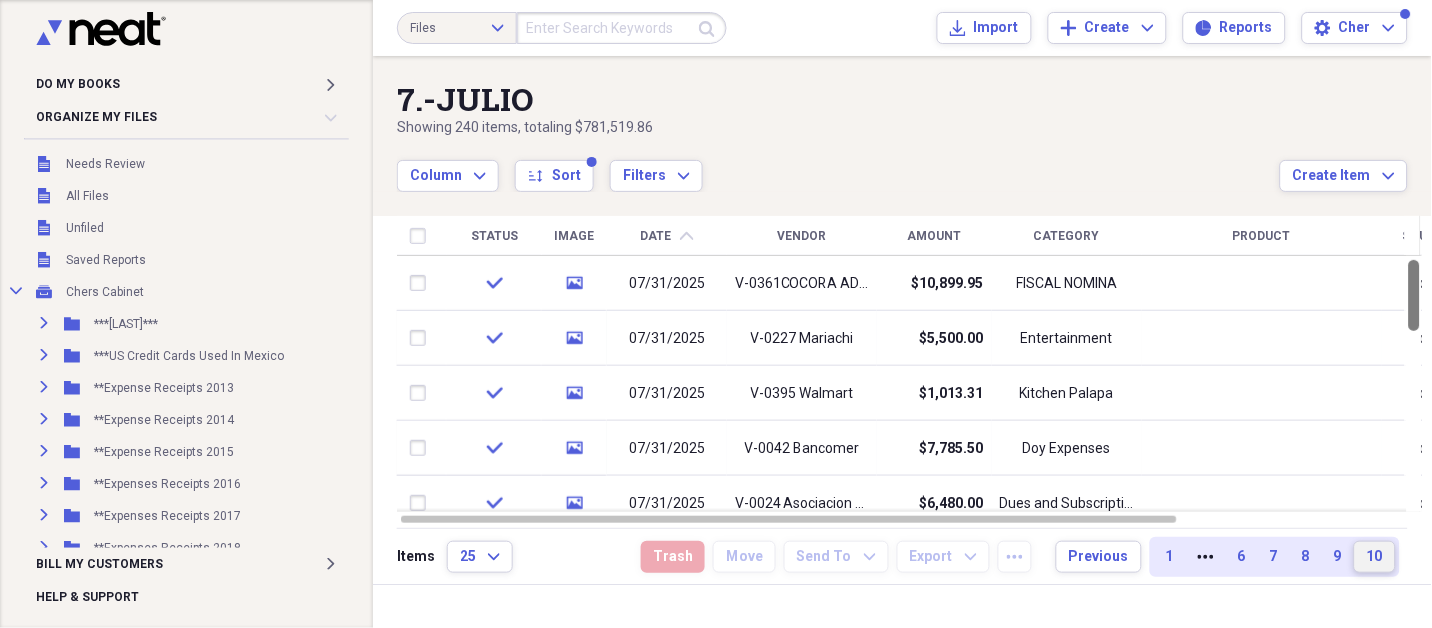 click at bounding box center (1414, 295) 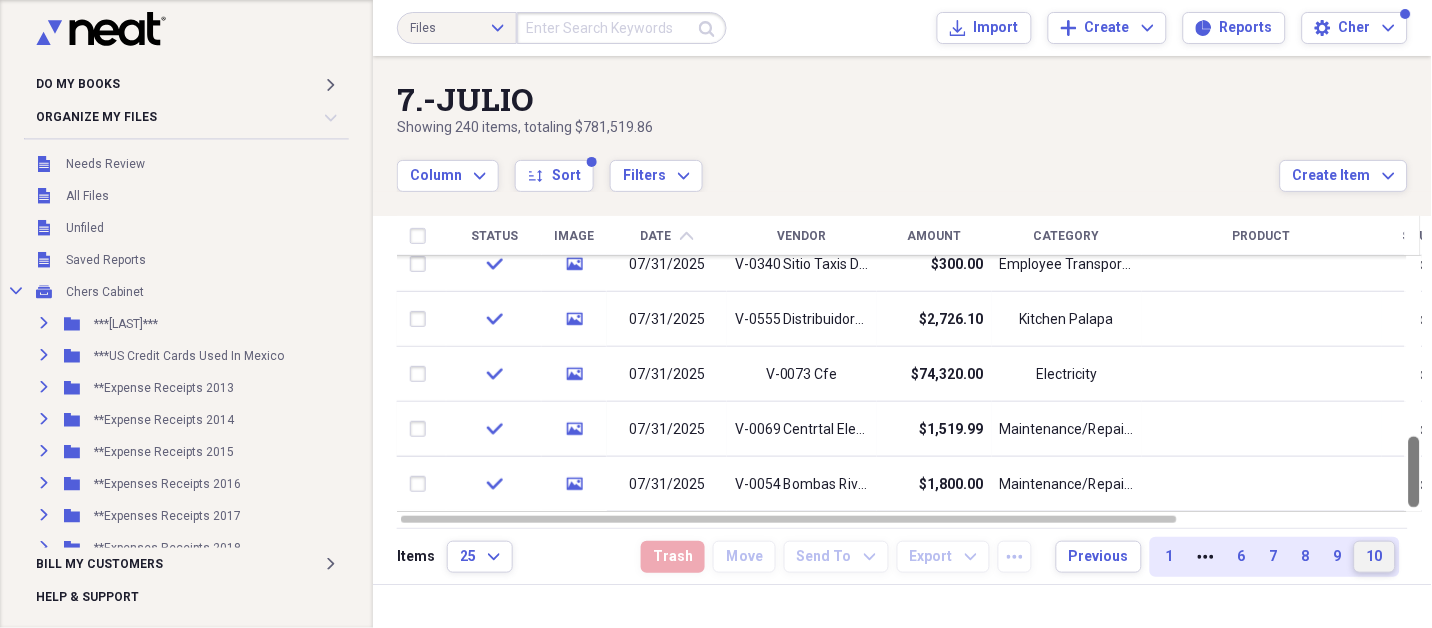 drag, startPoint x: 1427, startPoint y: 293, endPoint x: 1430, endPoint y: 573, distance: 280.01608 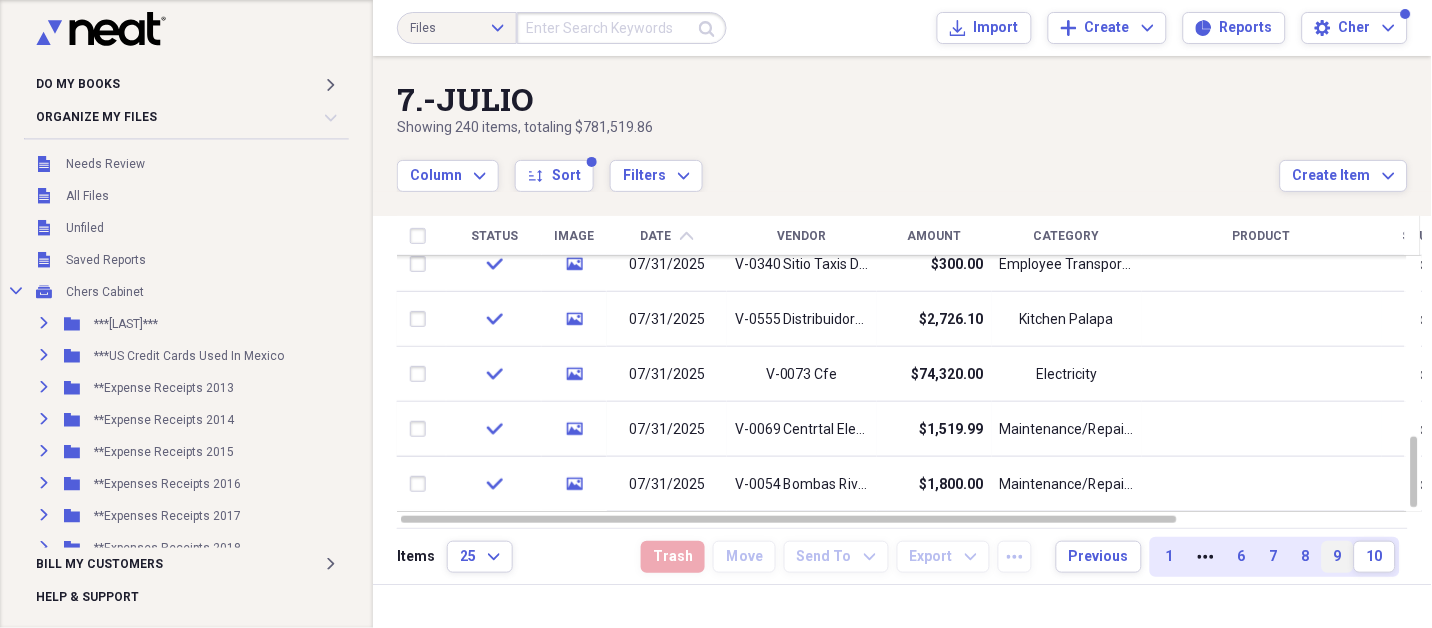 click on "9" at bounding box center [1338, 557] 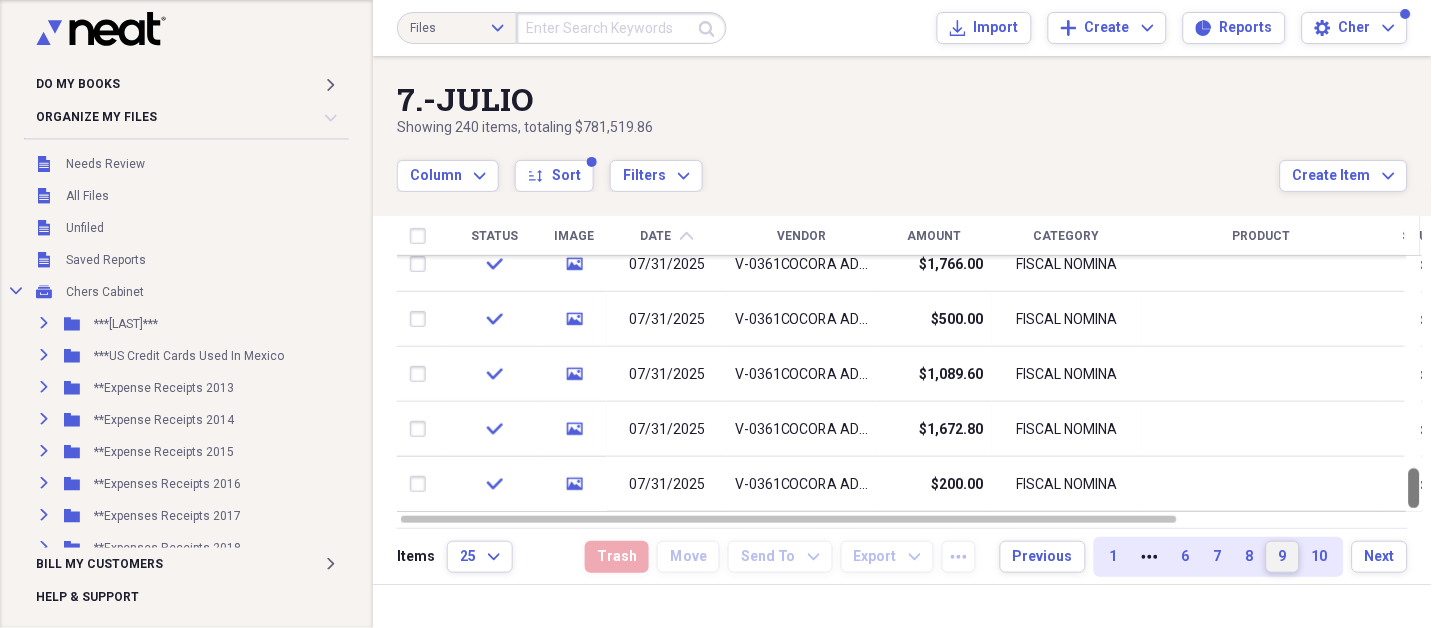 drag, startPoint x: 1422, startPoint y: 282, endPoint x: 1430, endPoint y: 638, distance: 356.08987 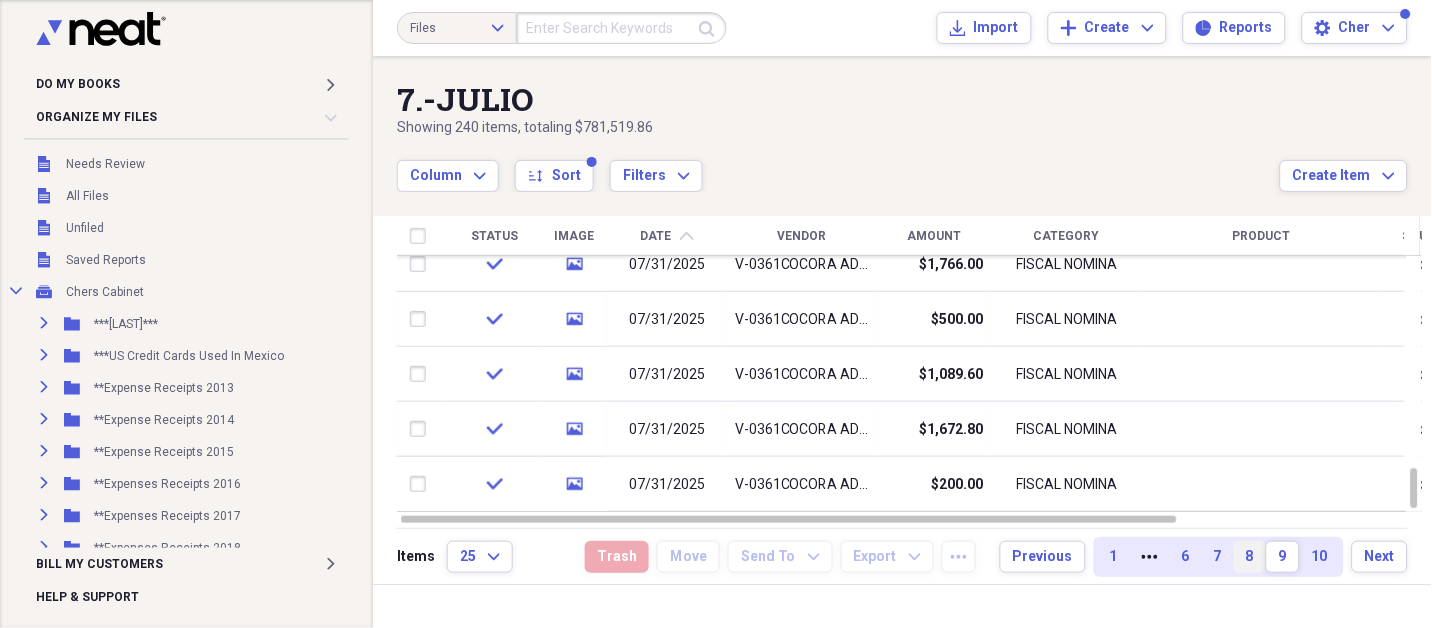 click on "8" at bounding box center (1250, 557) 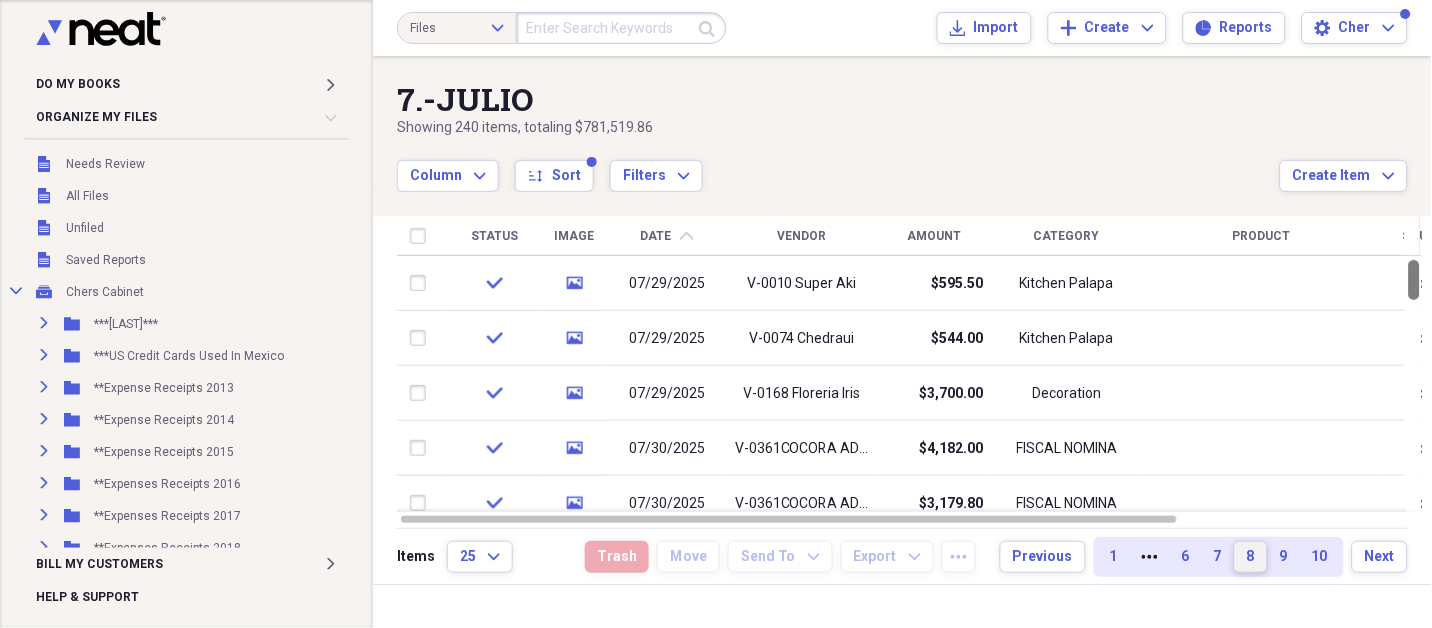 click at bounding box center (1414, 280) 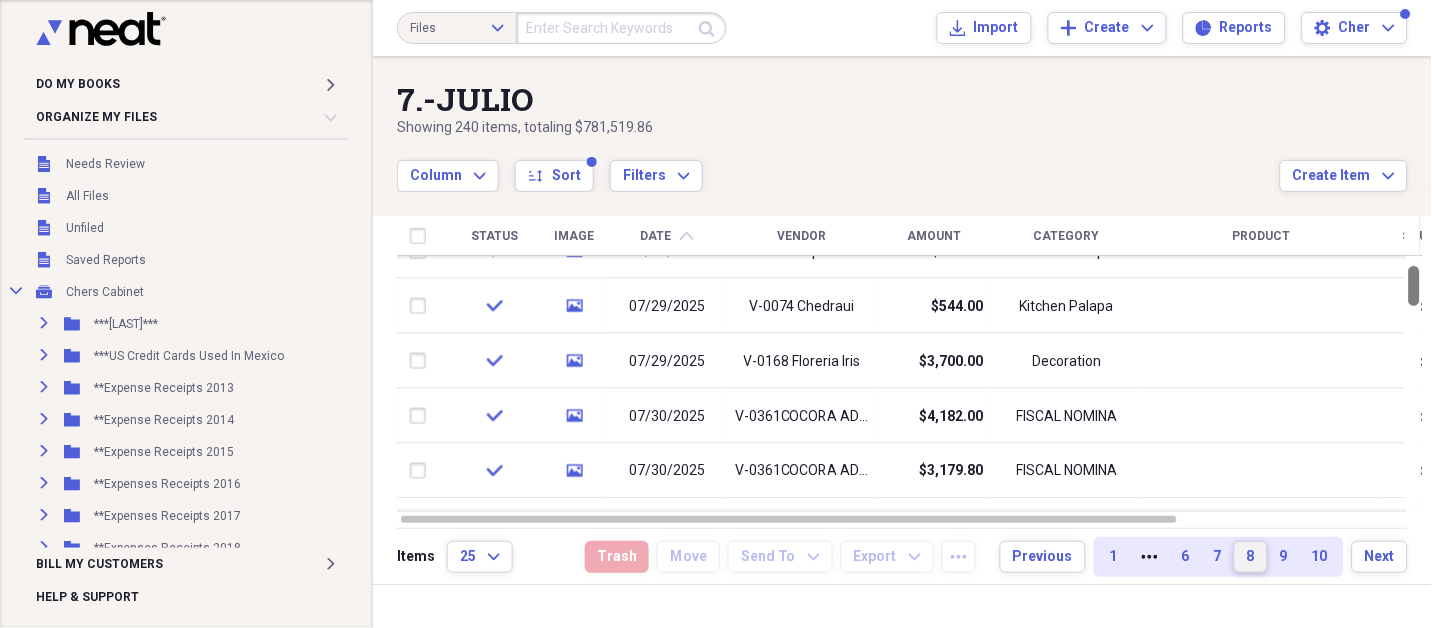 click at bounding box center [1414, 286] 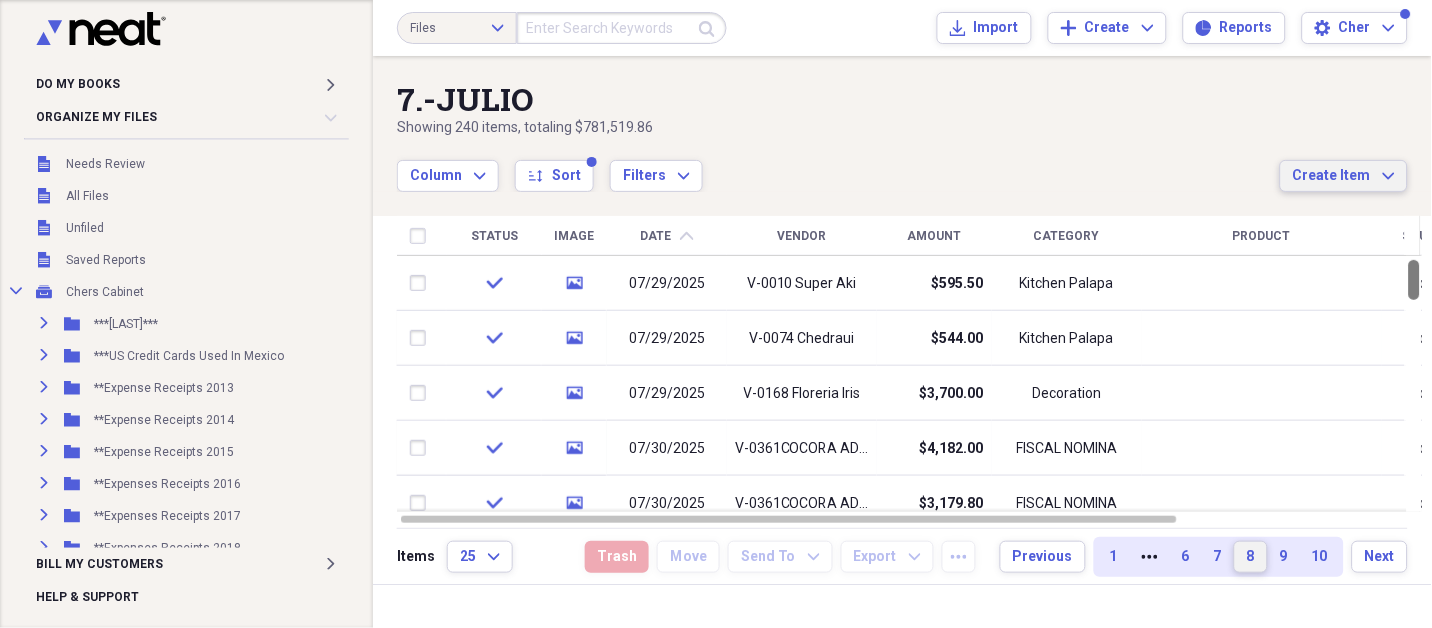 drag, startPoint x: 1423, startPoint y: 279, endPoint x: 1380, endPoint y: 172, distance: 115.316956 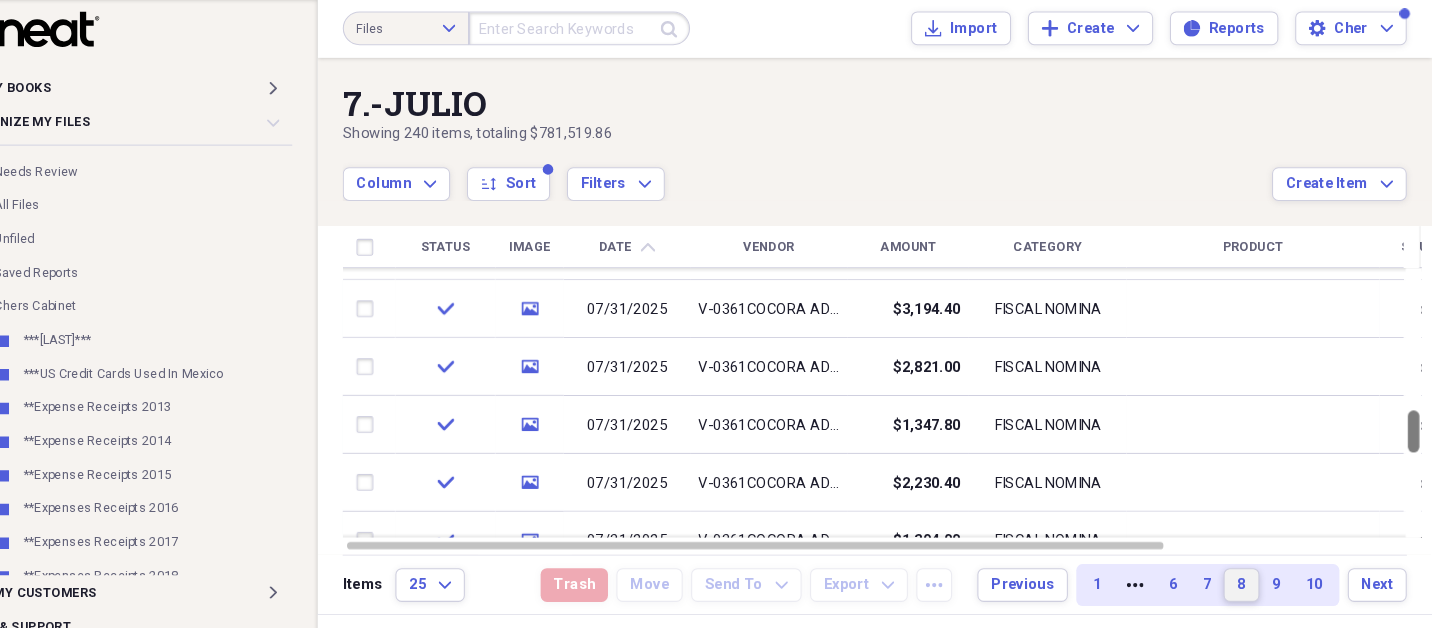 drag, startPoint x: 1423, startPoint y: 275, endPoint x: 1274, endPoint y: 332, distance: 159.53056 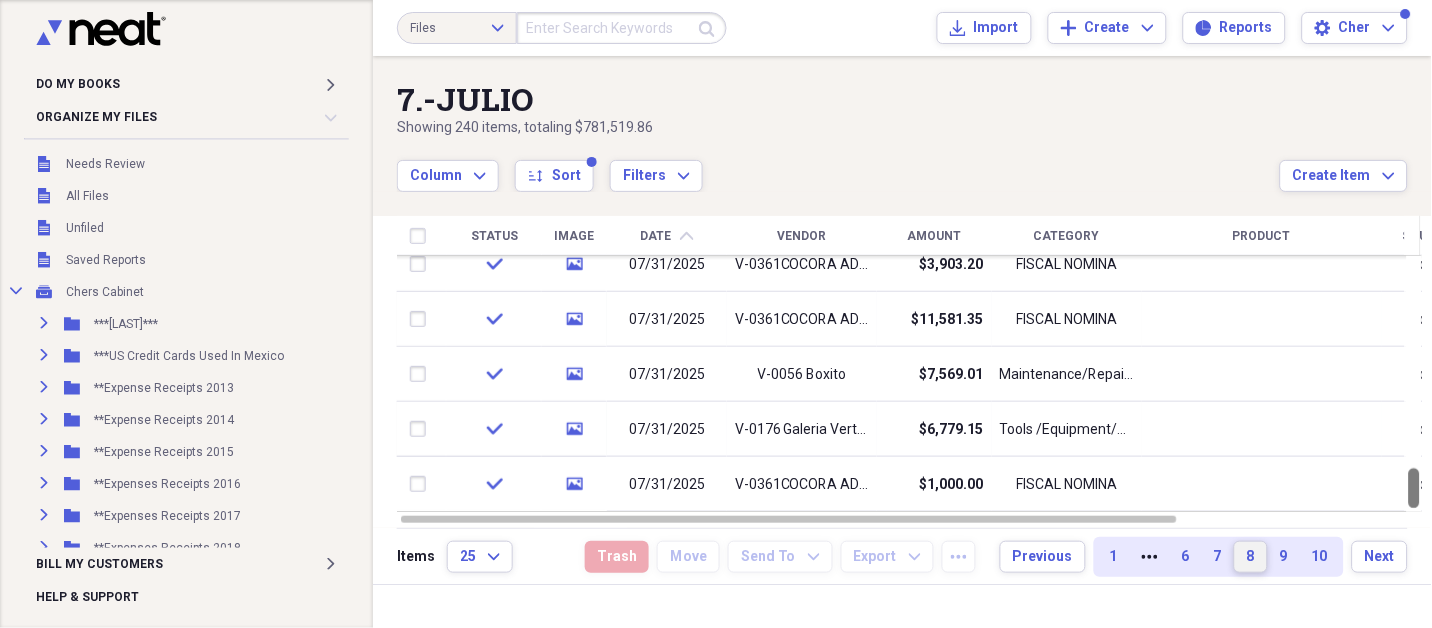 drag, startPoint x: 1421, startPoint y: 329, endPoint x: 1430, endPoint y: 669, distance: 340.1191 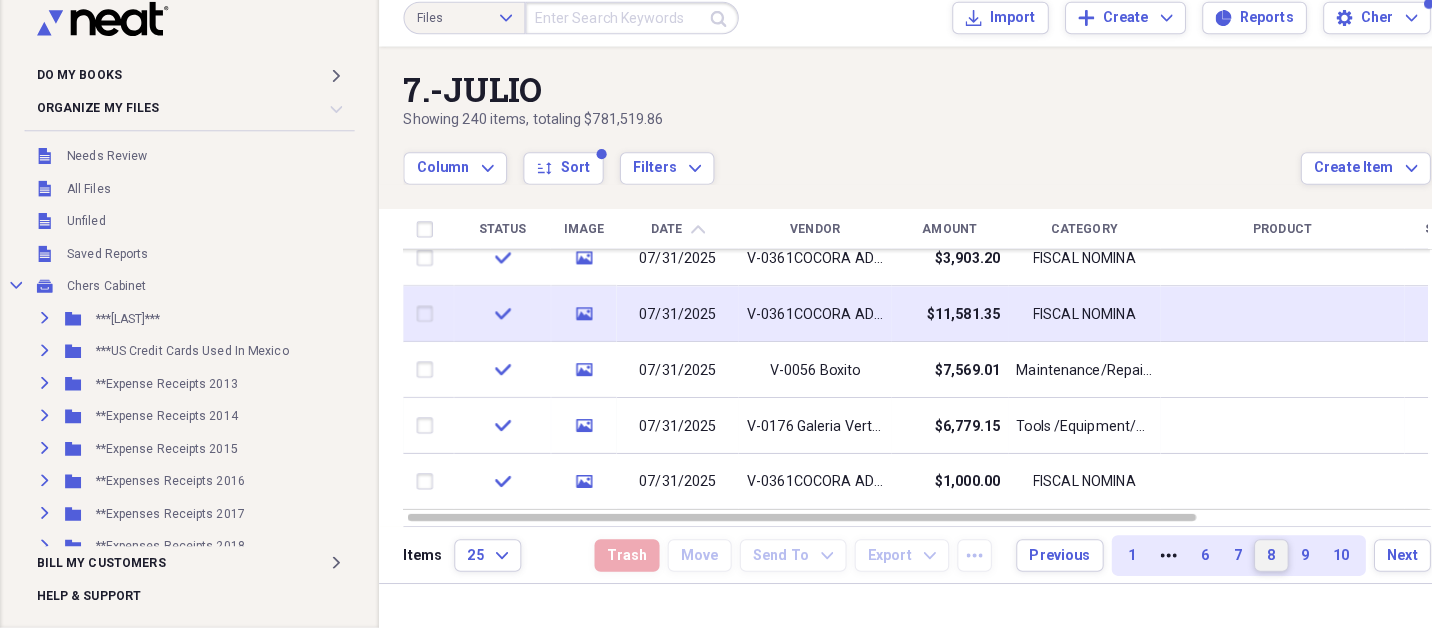 scroll, scrollTop: 0, scrollLeft: 0, axis: both 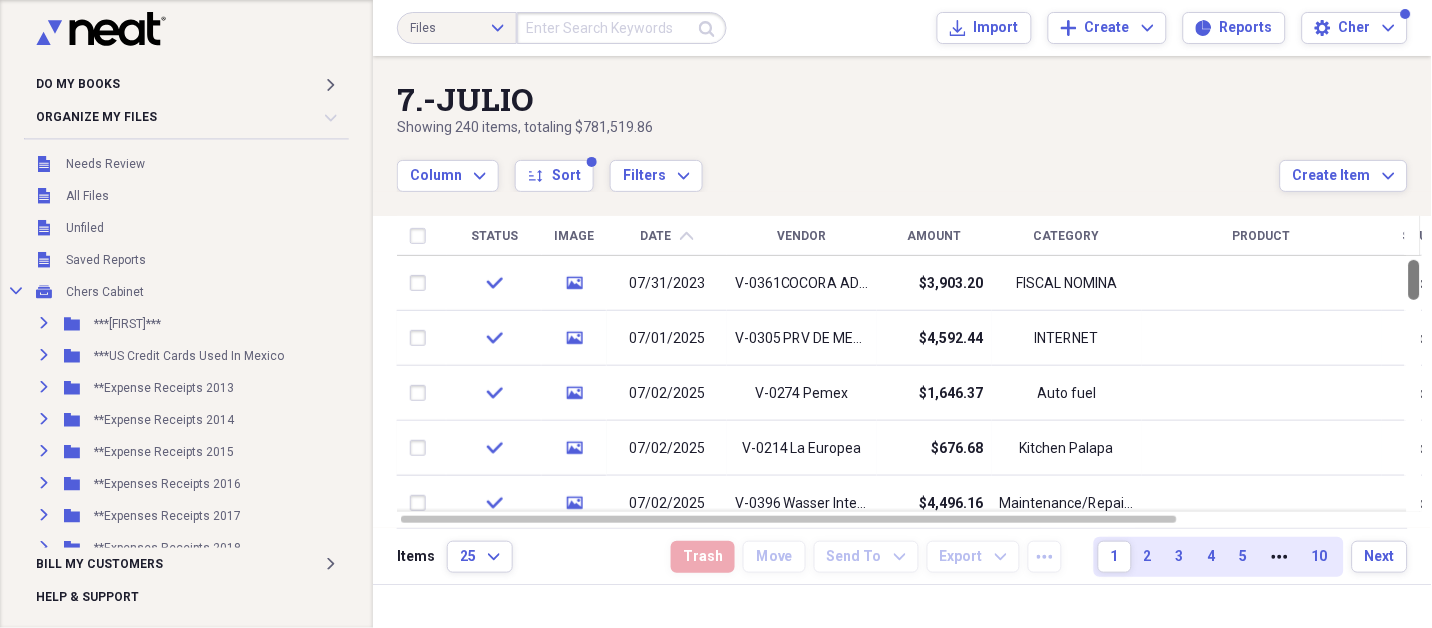 drag, startPoint x: 1427, startPoint y: 283, endPoint x: 1412, endPoint y: 178, distance: 106.06602 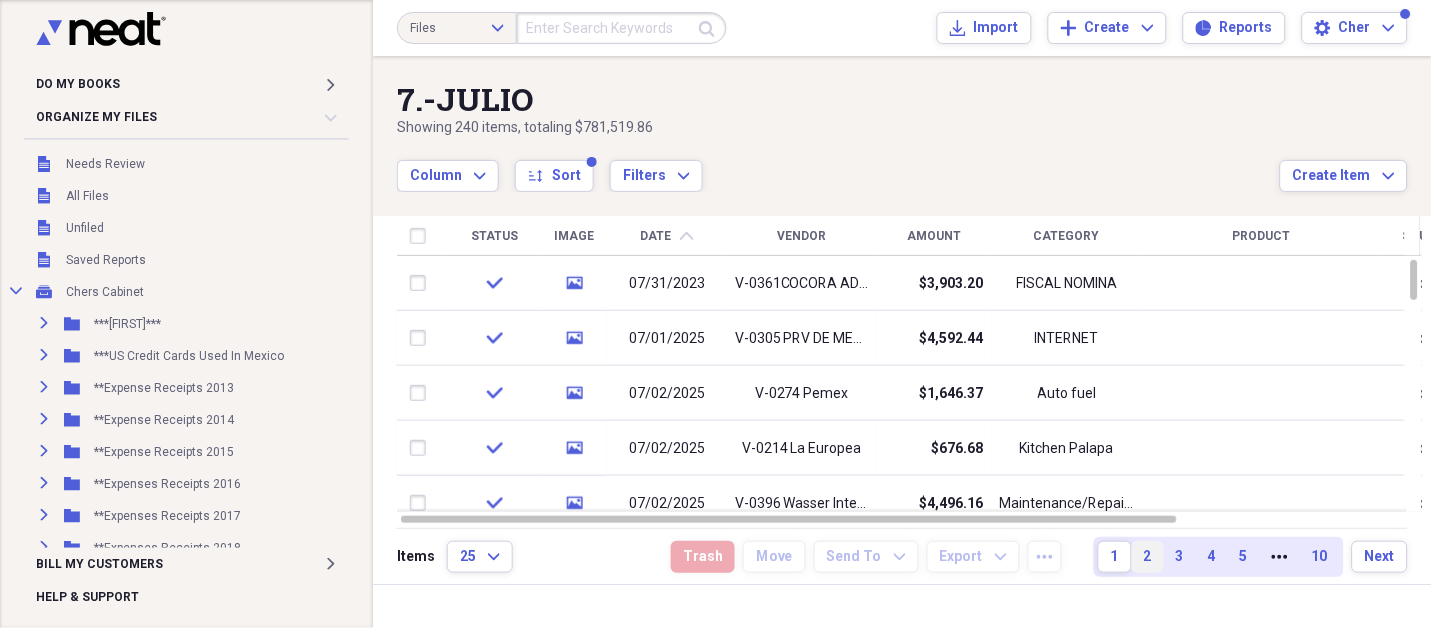 click on "2" at bounding box center (1148, 557) 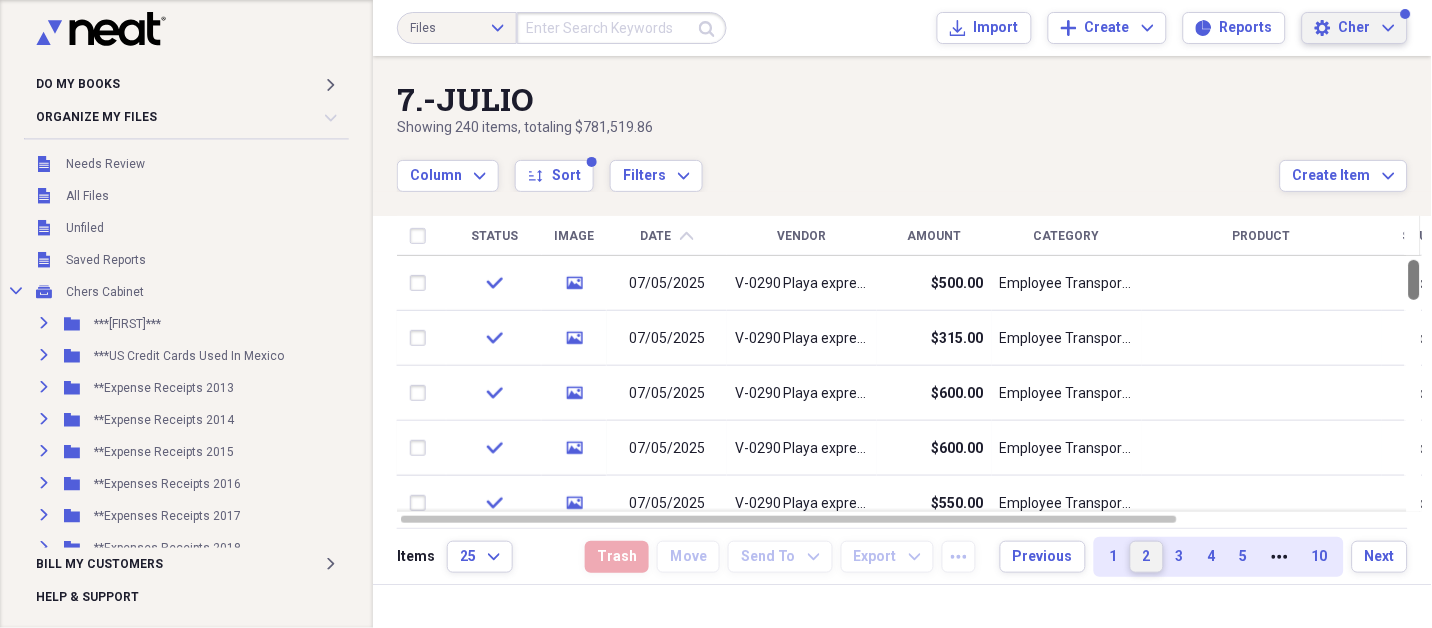 drag, startPoint x: 1427, startPoint y: 282, endPoint x: 1383, endPoint y: 30, distance: 255.81242 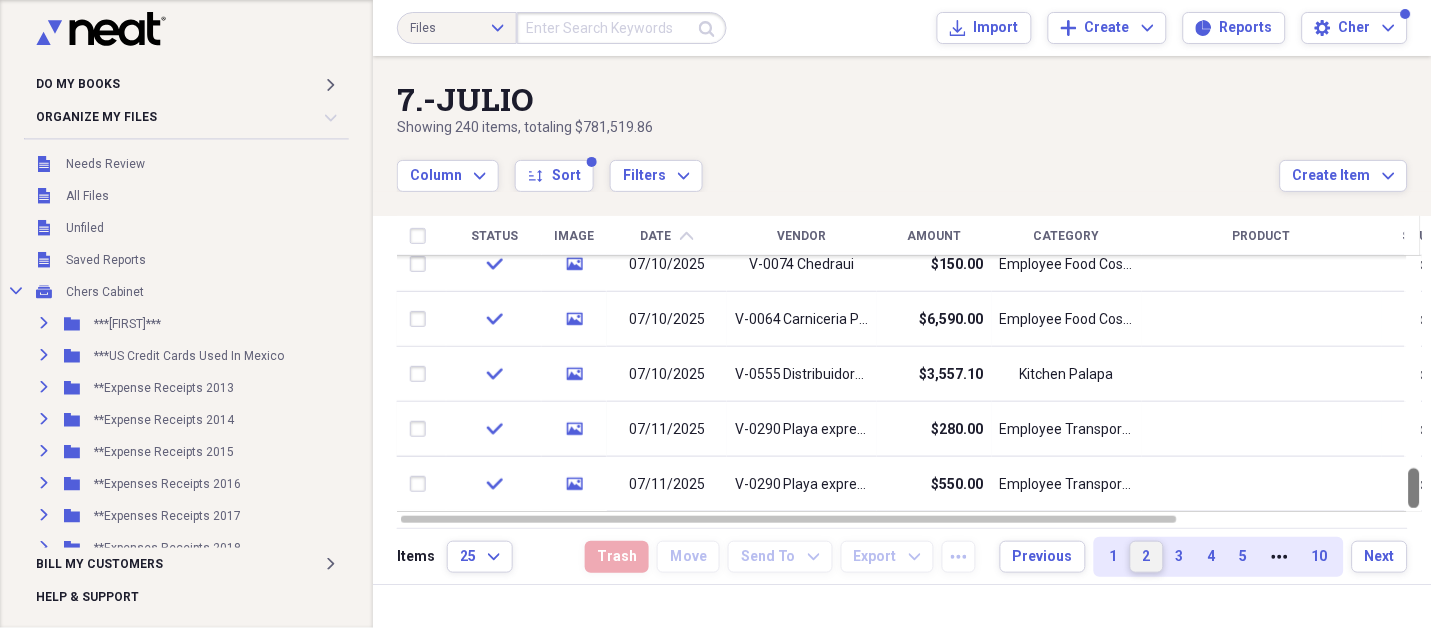 drag, startPoint x: 1425, startPoint y: 282, endPoint x: 1430, endPoint y: 604, distance: 322.03882 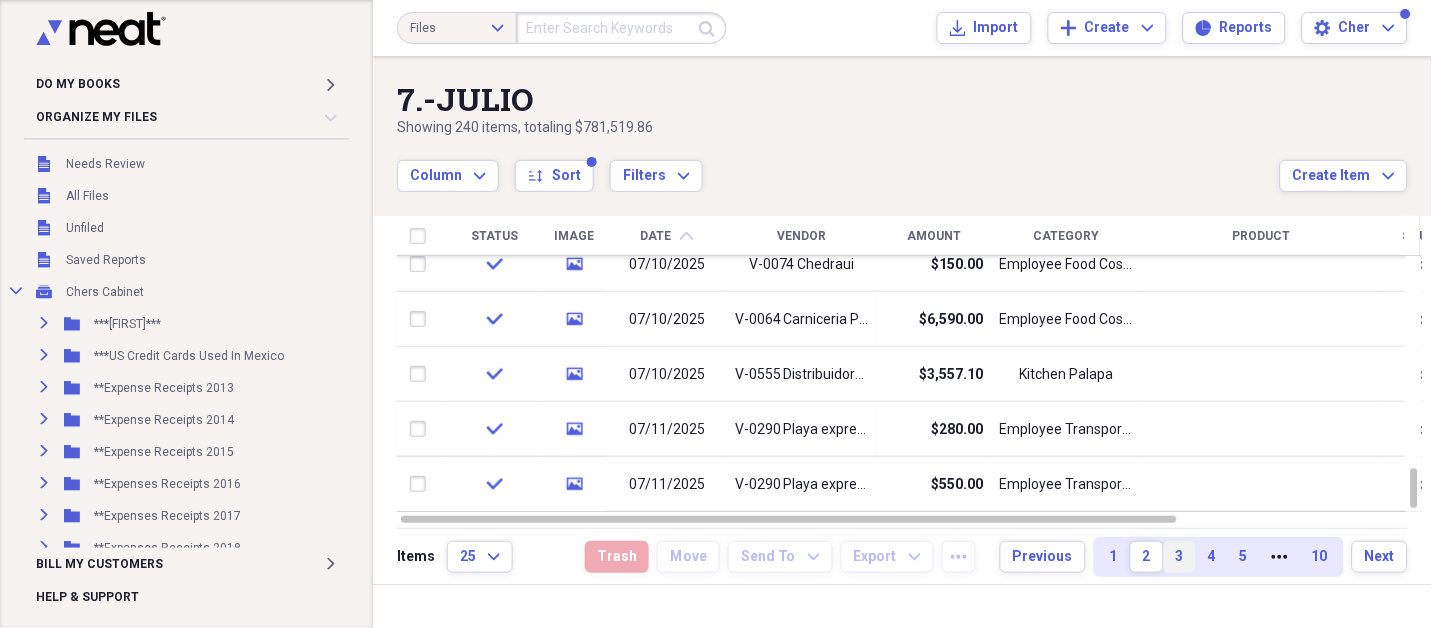 click on "3" at bounding box center [1180, 557] 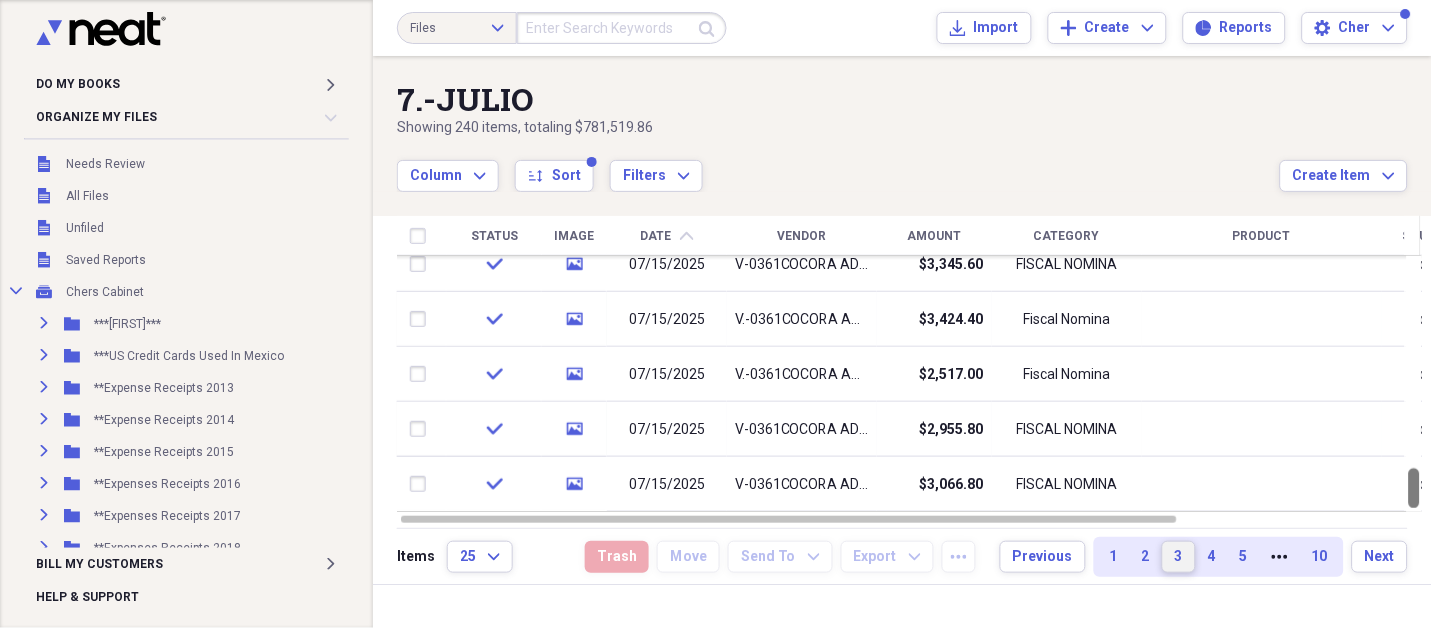drag, startPoint x: 1424, startPoint y: 285, endPoint x: 1430, endPoint y: 650, distance: 365.04932 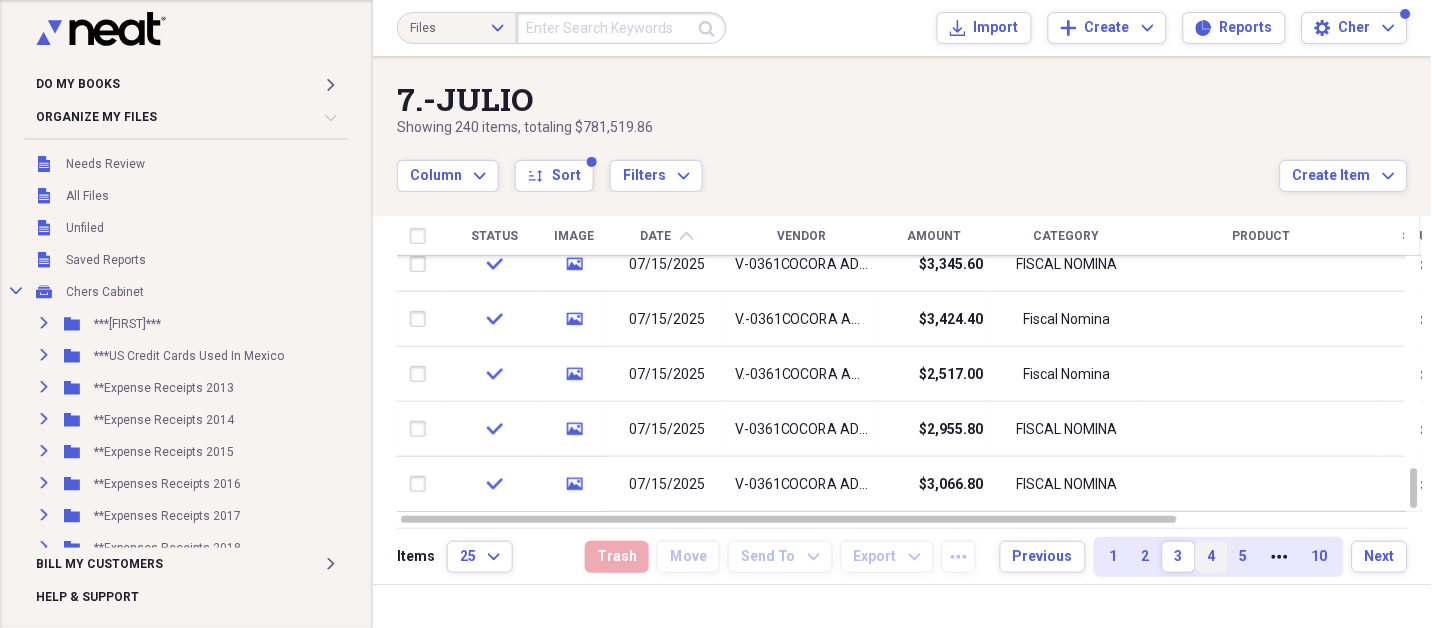 click on "4" at bounding box center [1212, 557] 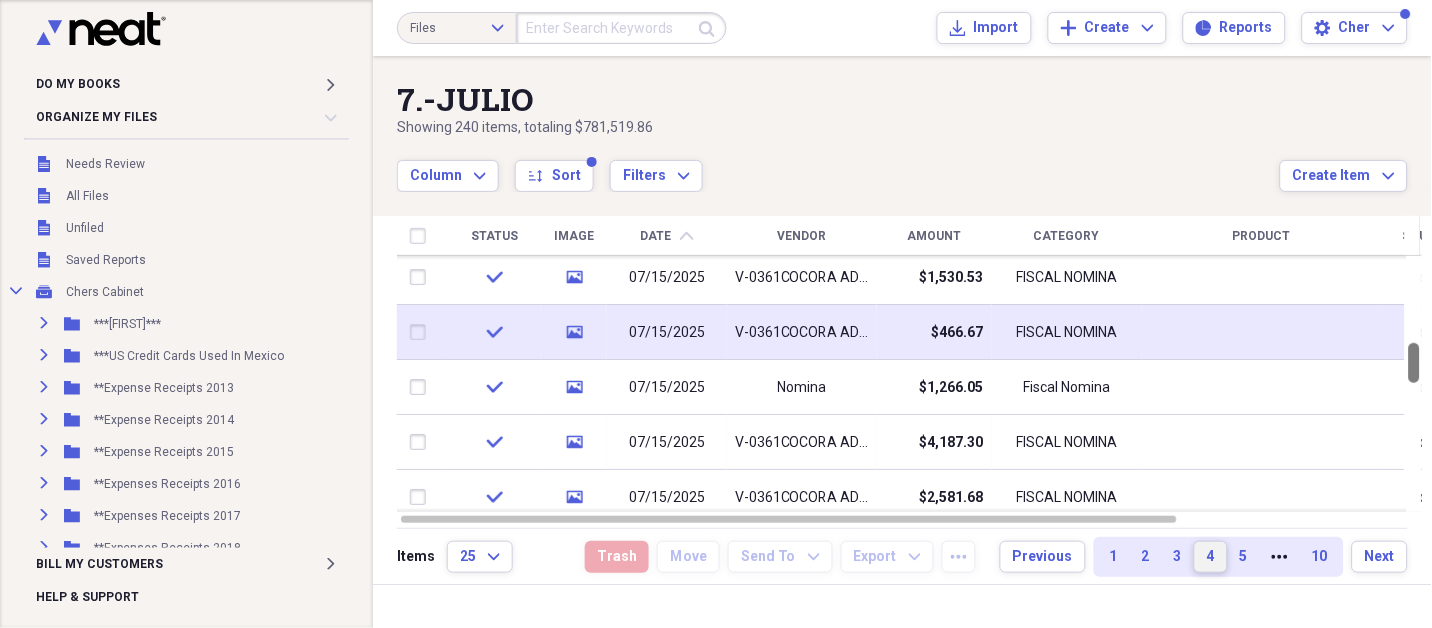 drag, startPoint x: 1426, startPoint y: 278, endPoint x: 1415, endPoint y: 321, distance: 44.38468 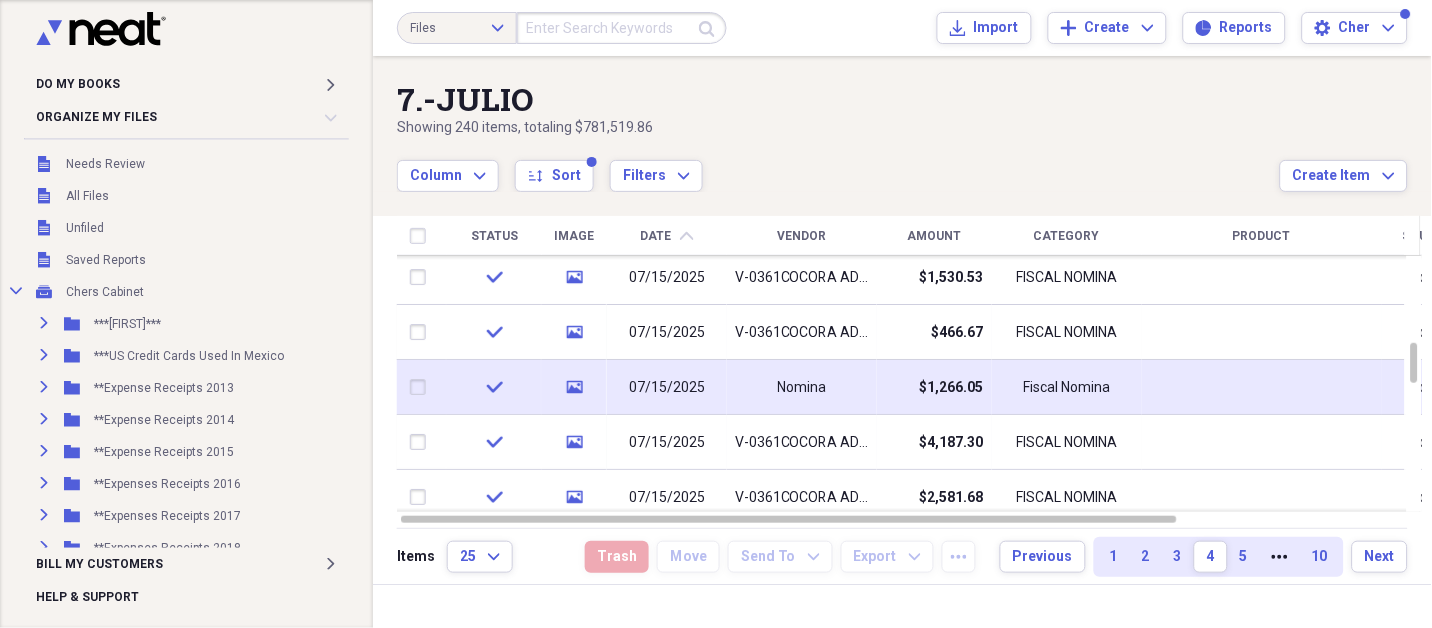 click on "$1,266.05" at bounding box center [934, 387] 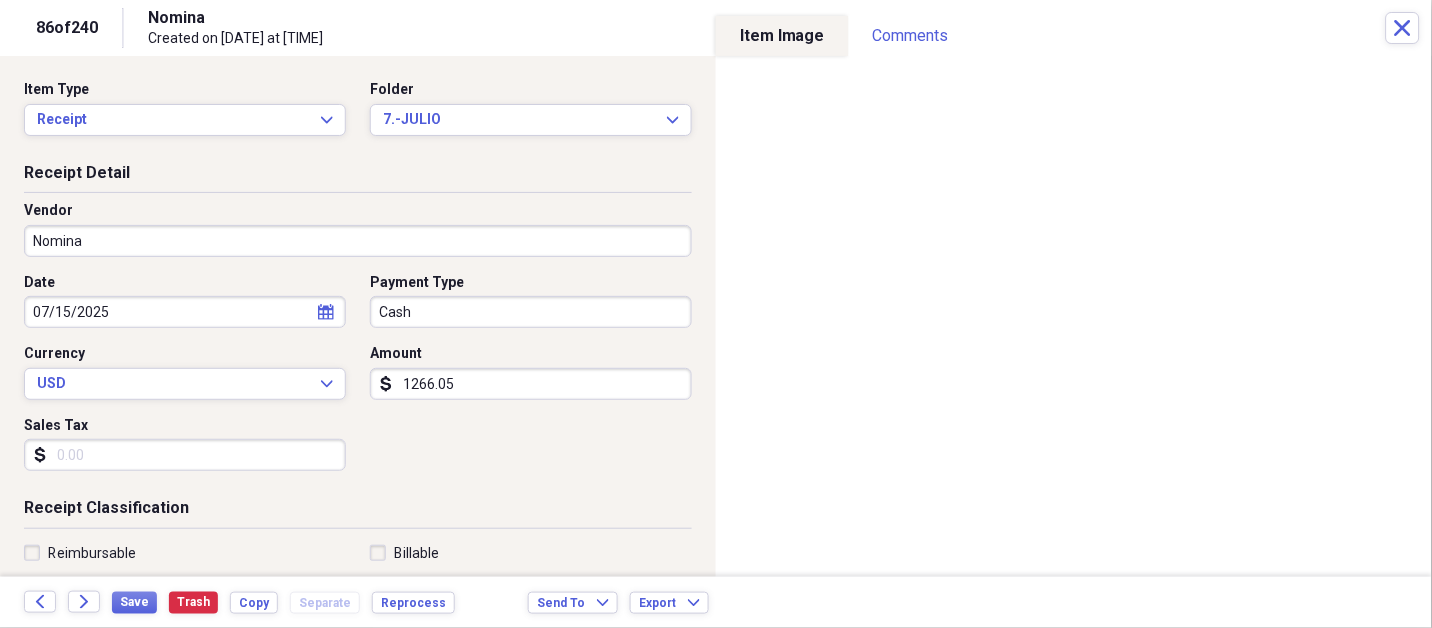 click on "Nomina" at bounding box center [358, 241] 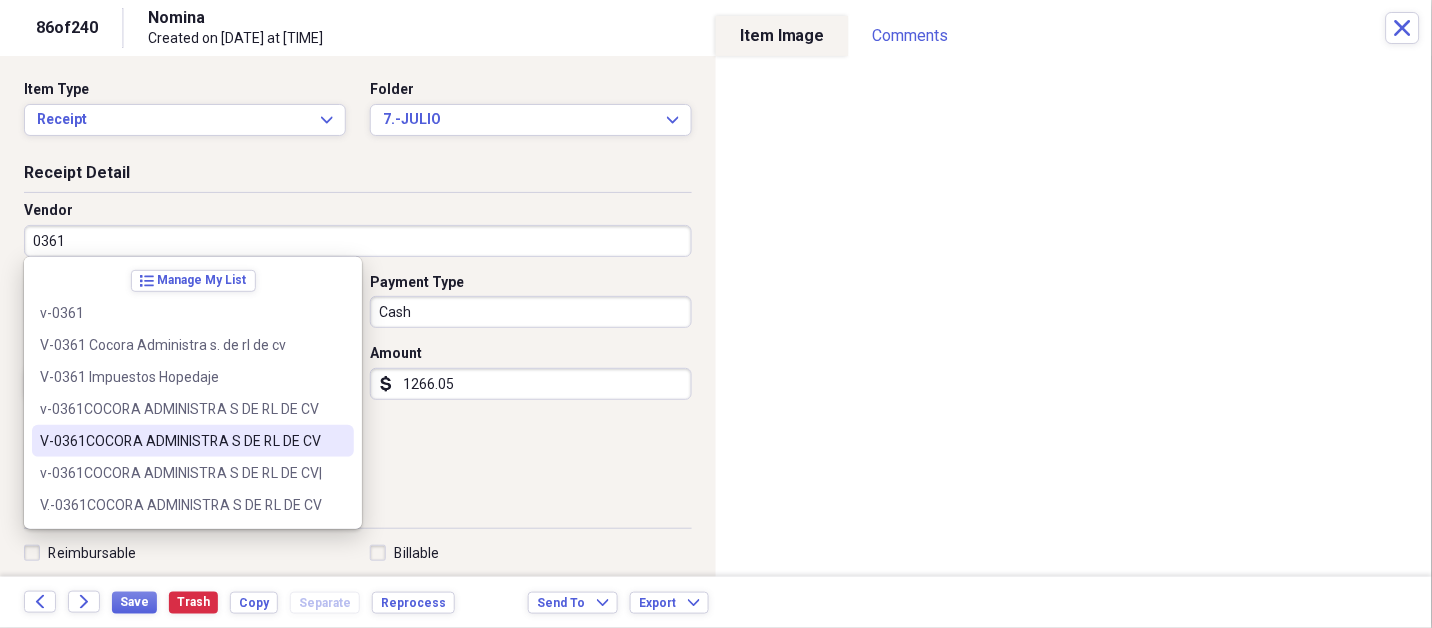type on "V-0361COCORA ADMINISTRA S DE RL DE CV" 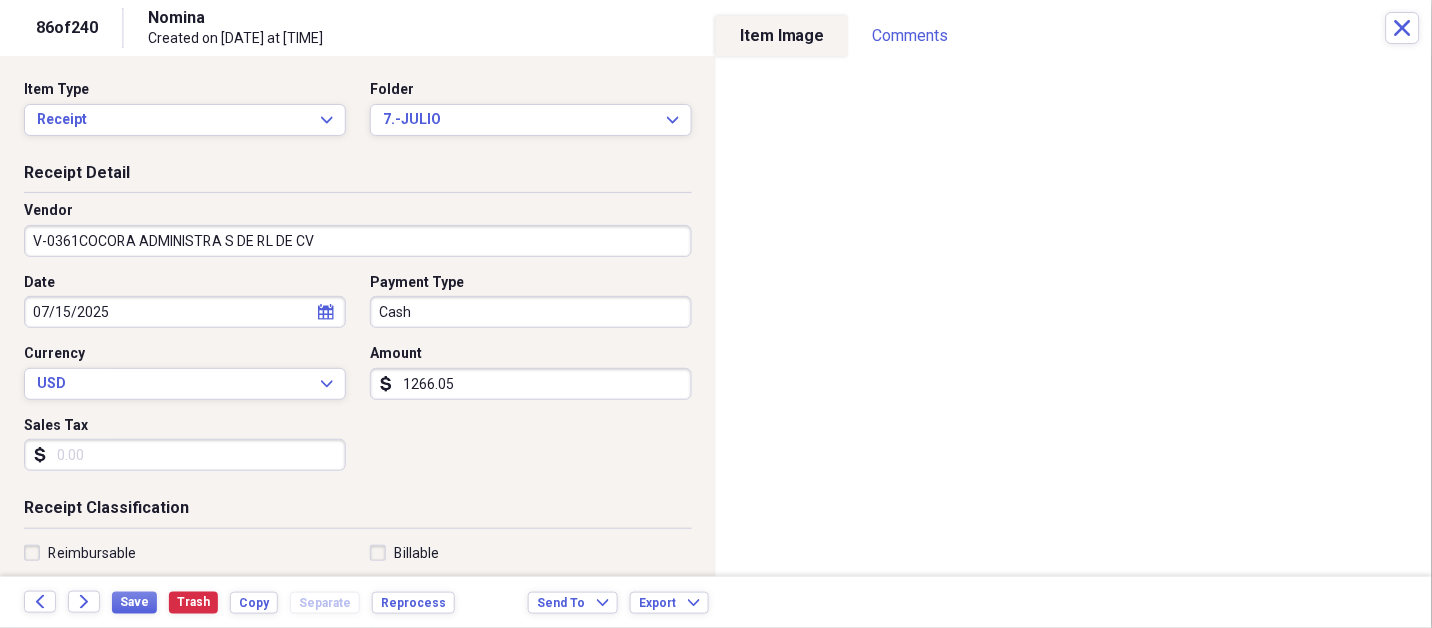 type on "FISCAL NOMINA" 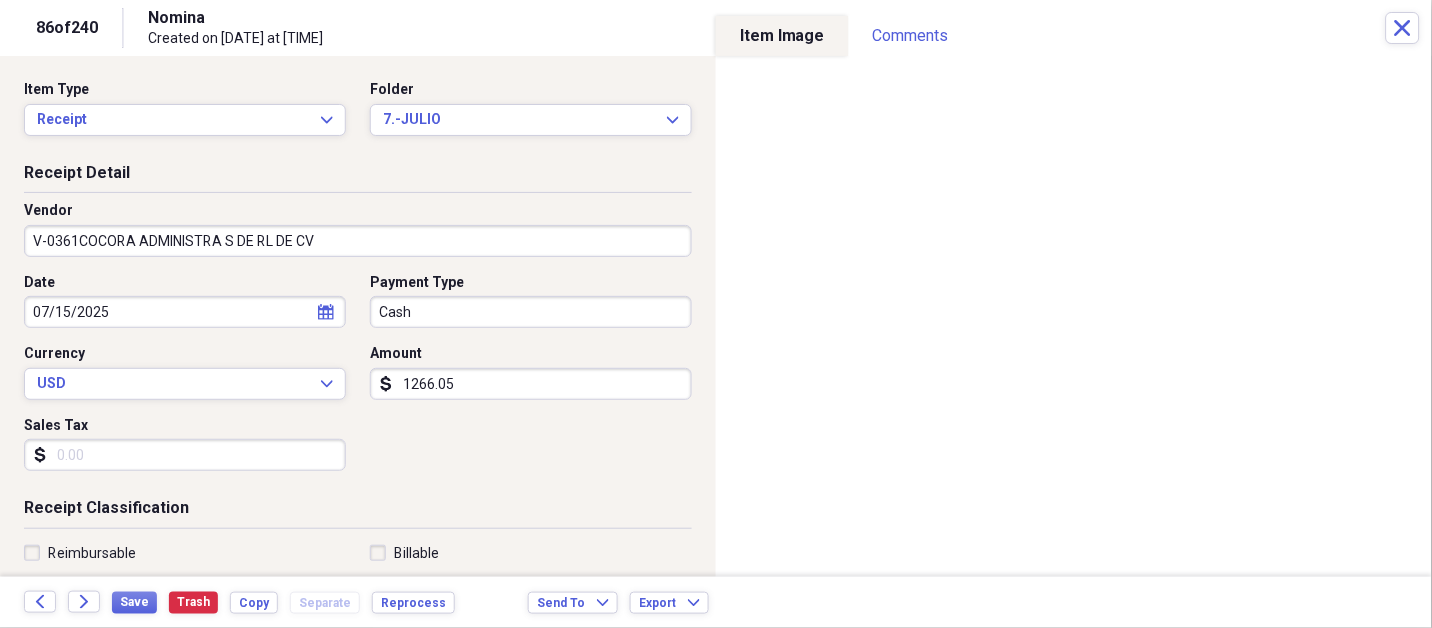 select on "6" 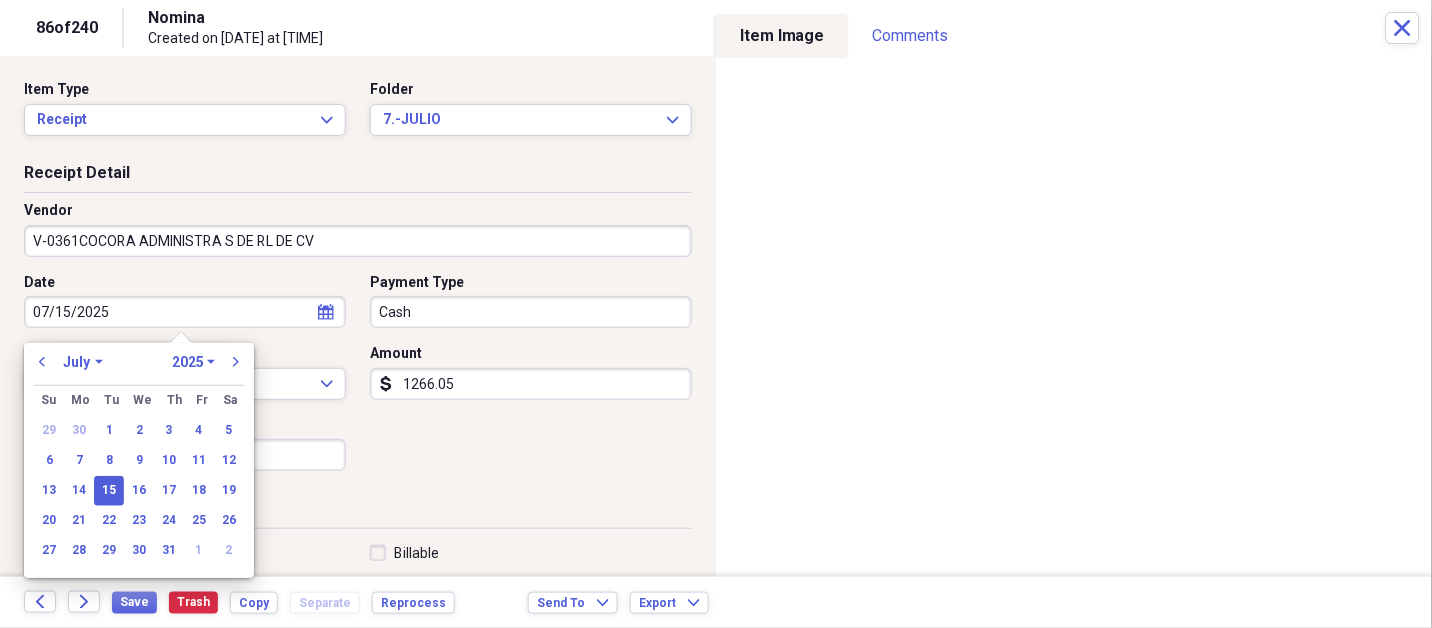 click on "15" at bounding box center (109, 491) 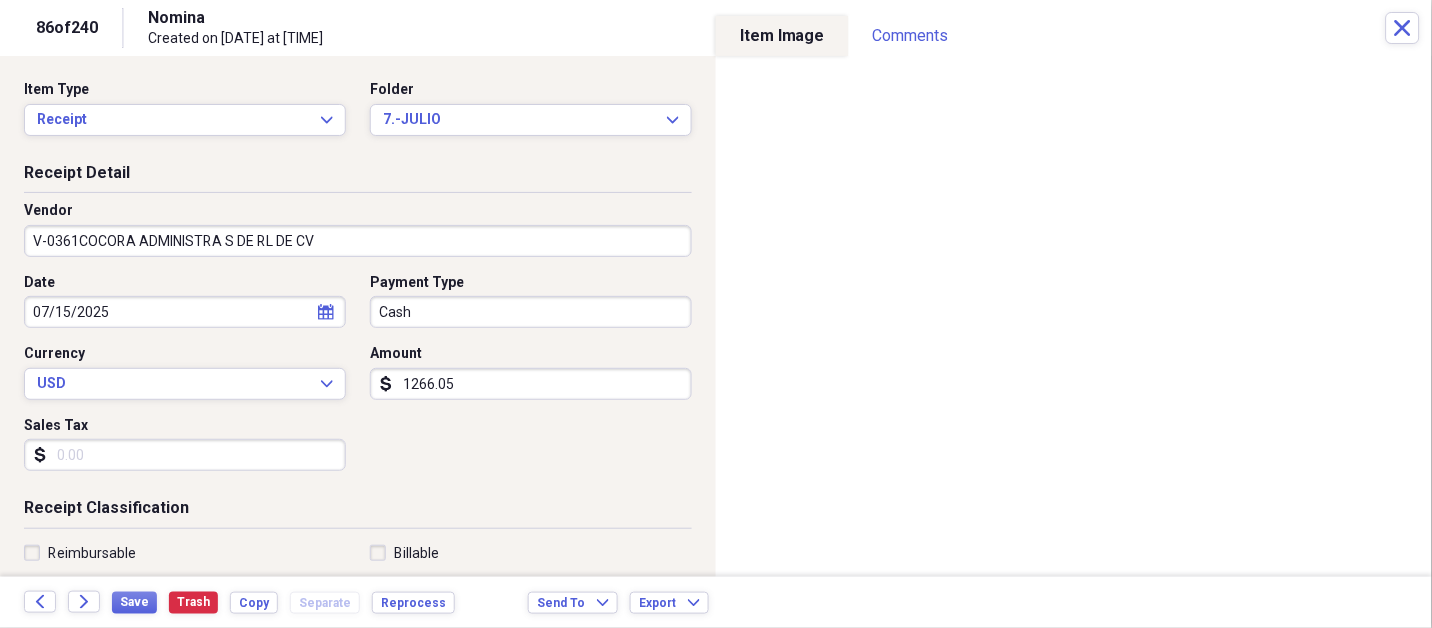 type 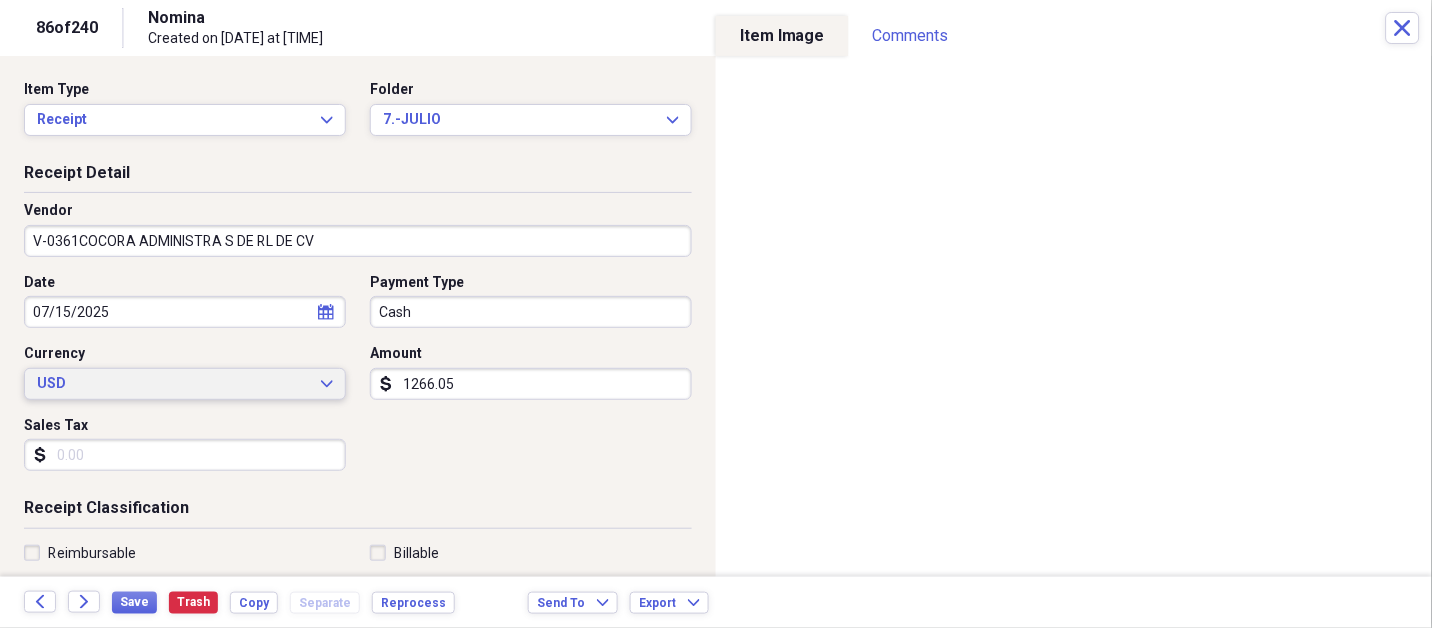 type 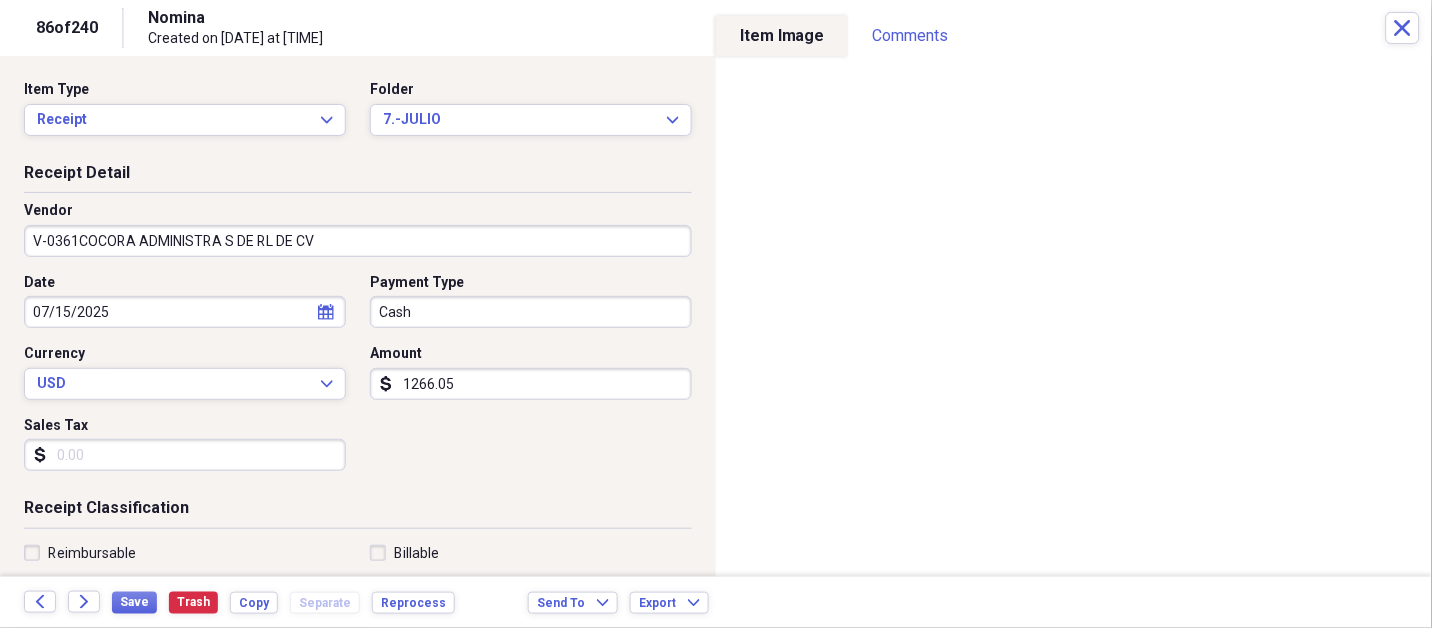 scroll, scrollTop: 307, scrollLeft: 0, axis: vertical 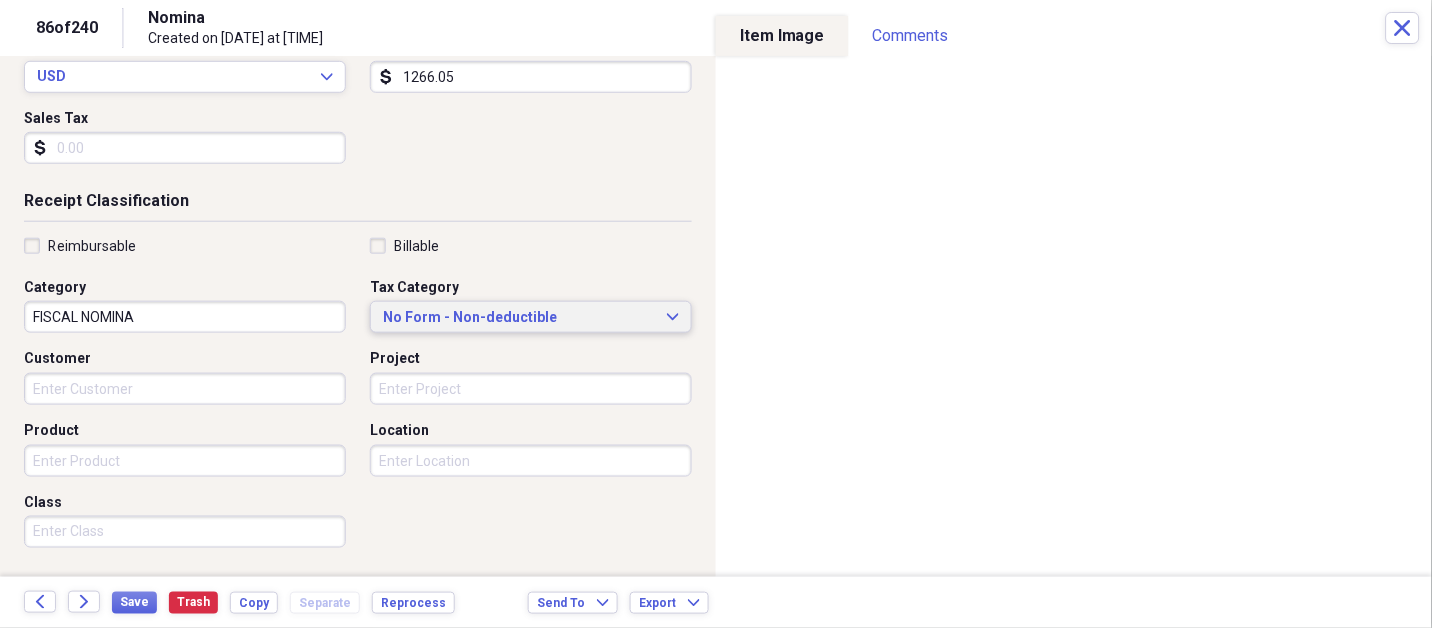 type 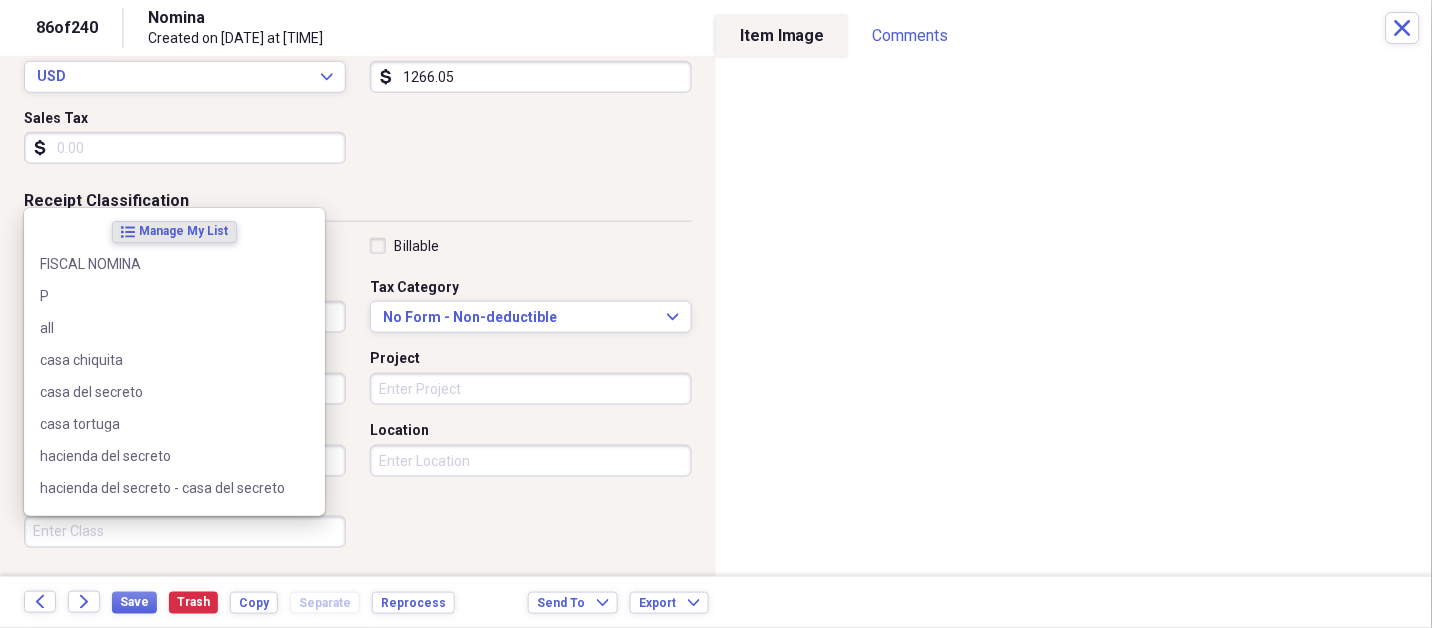 scroll, scrollTop: 497, scrollLeft: 0, axis: vertical 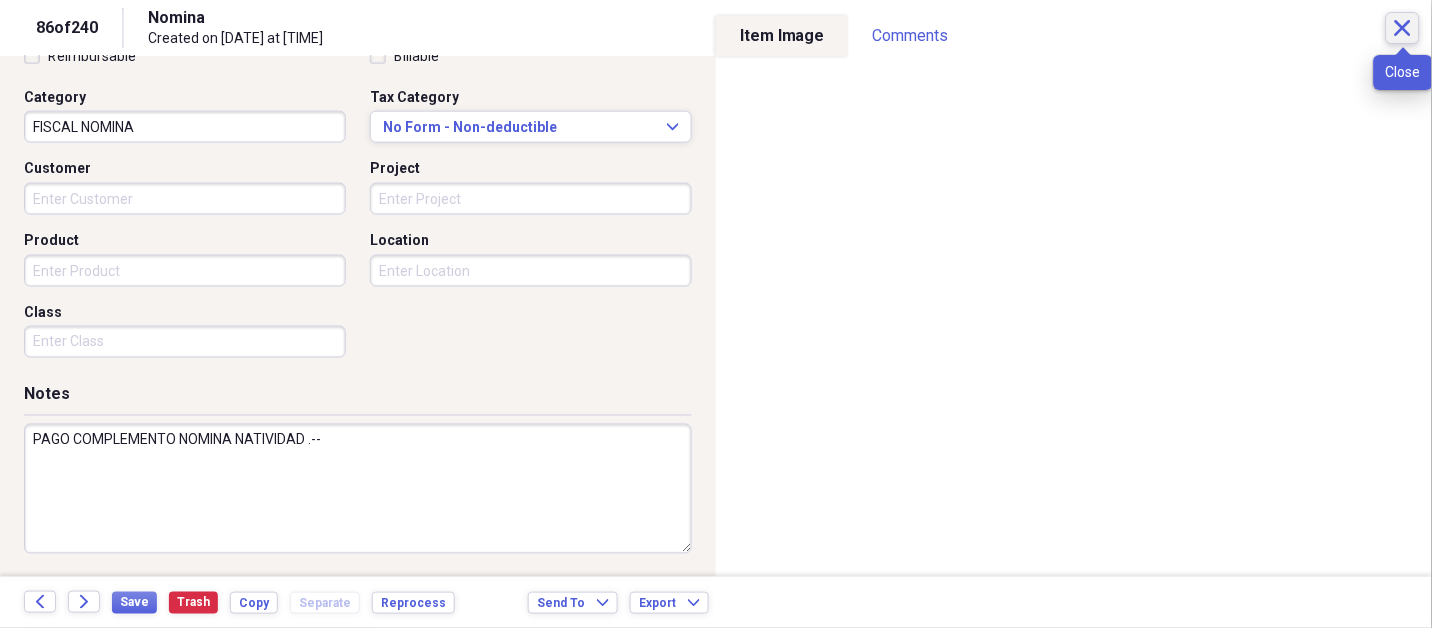 click on "Close" 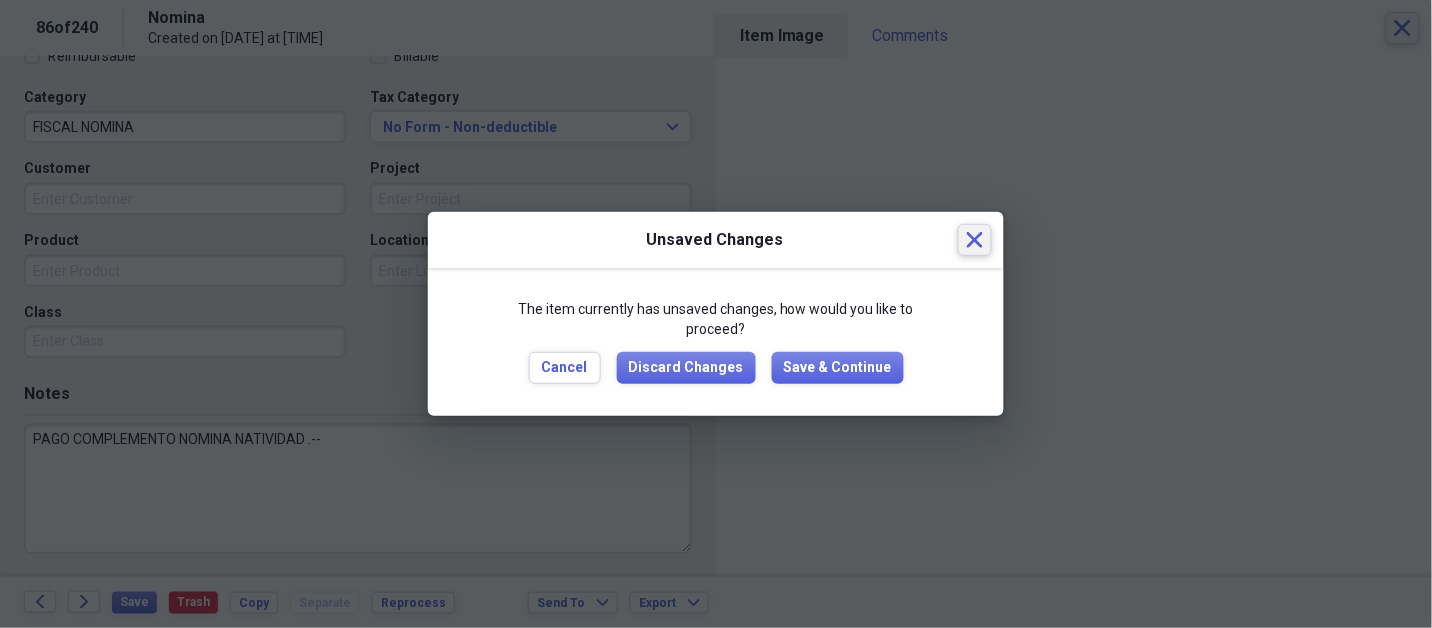 type 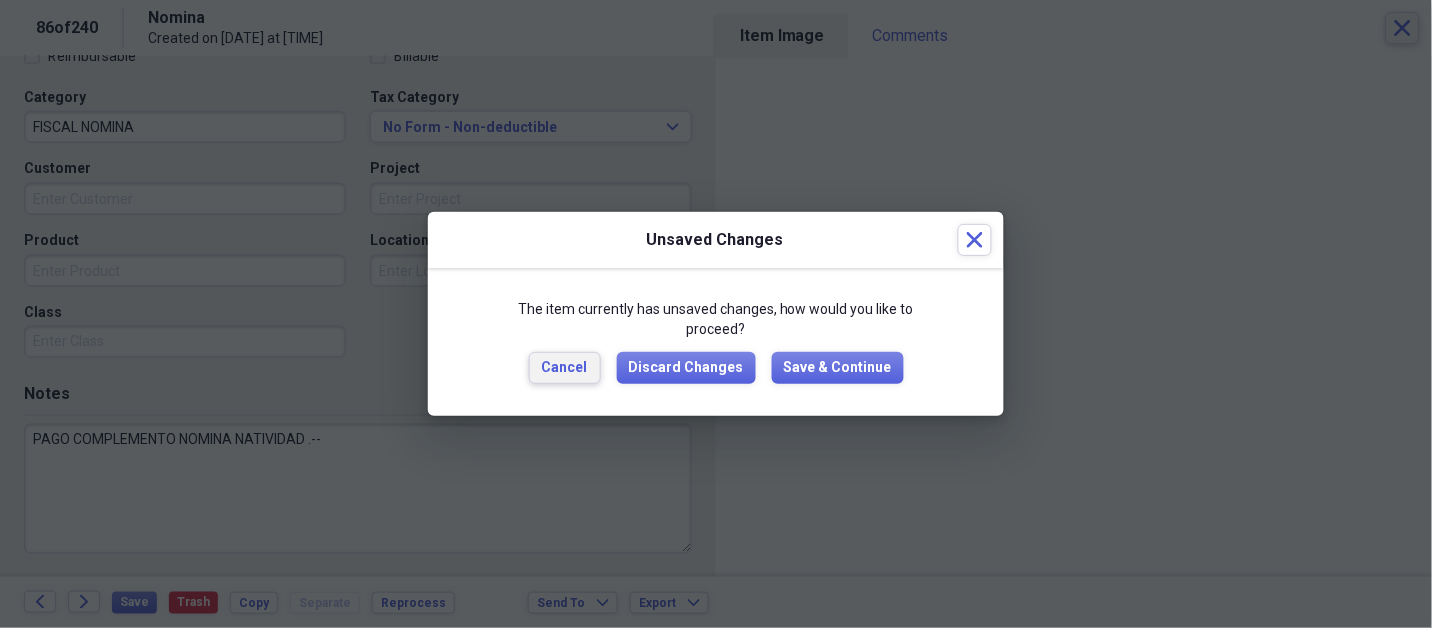 type 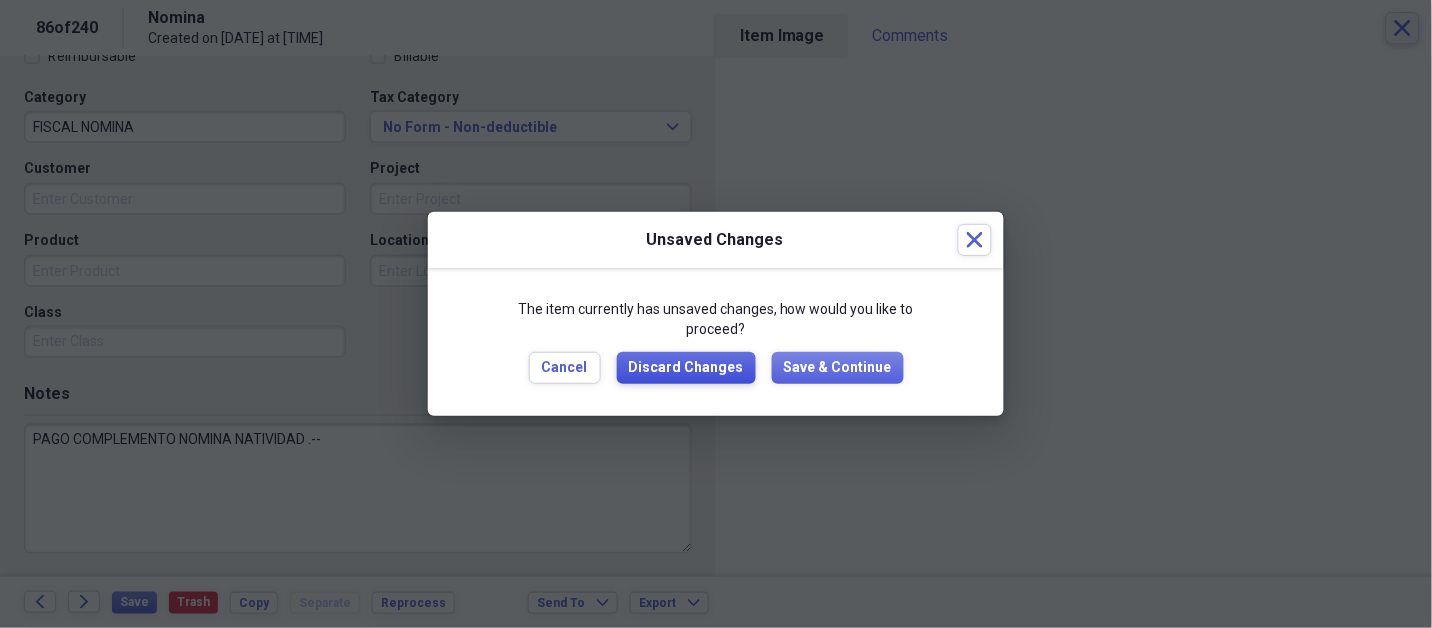 type 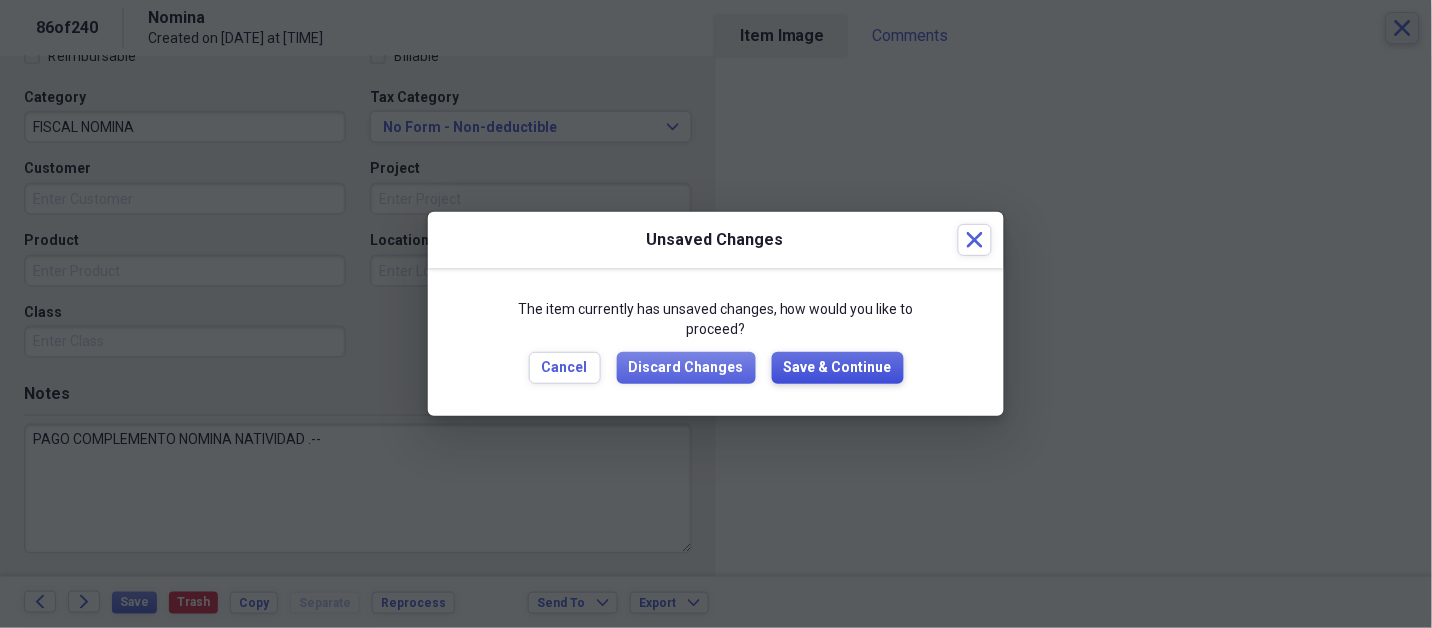 type 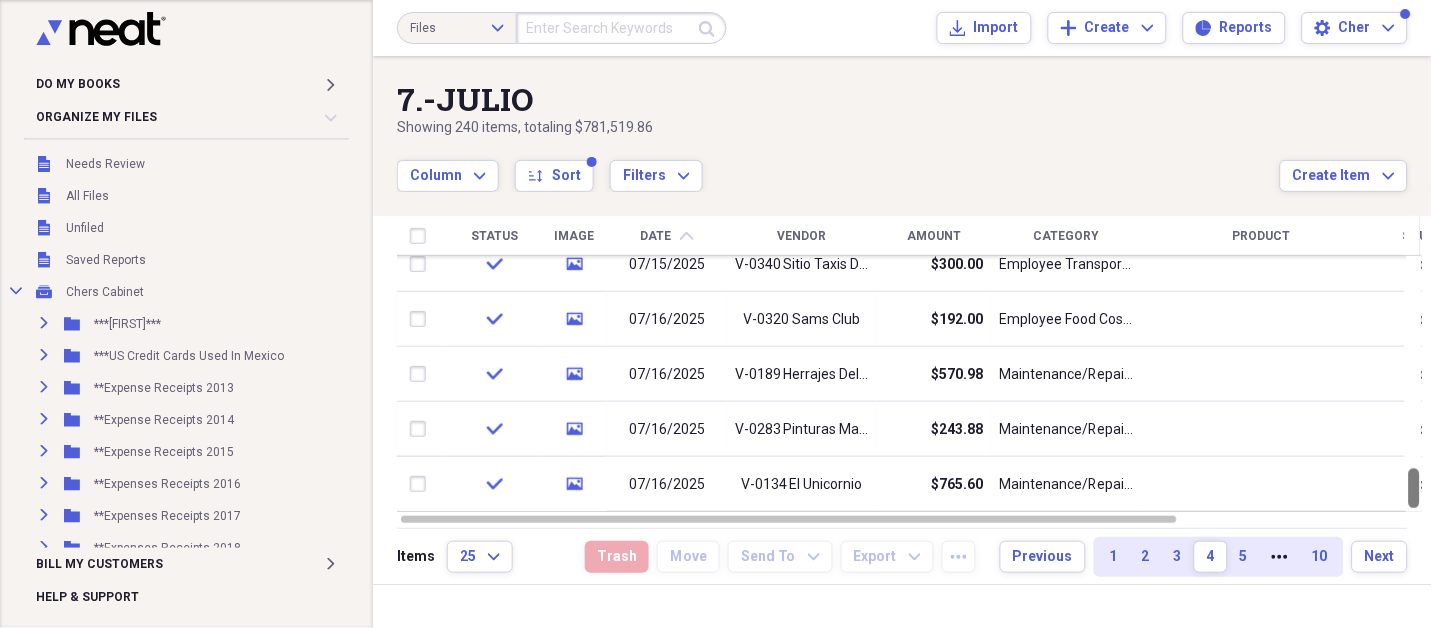 drag, startPoint x: 1425, startPoint y: 359, endPoint x: 1430, endPoint y: 550, distance: 191.06543 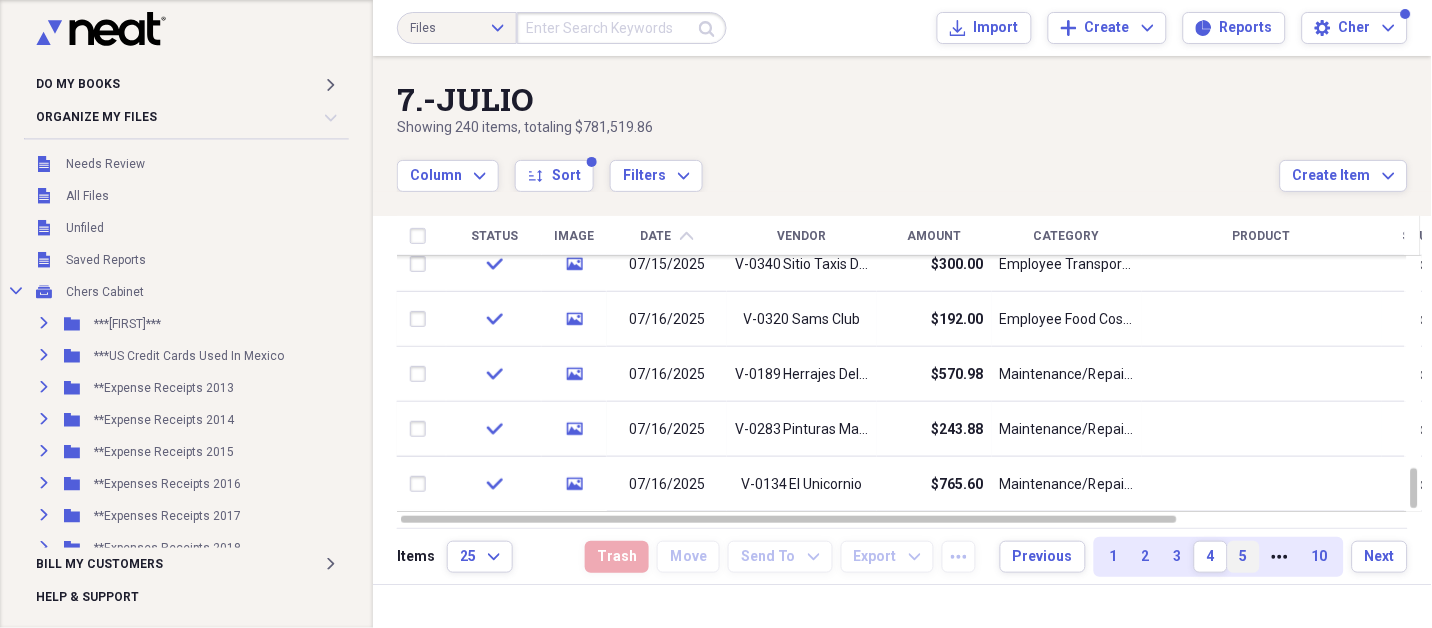 click on "5" at bounding box center (1244, 557) 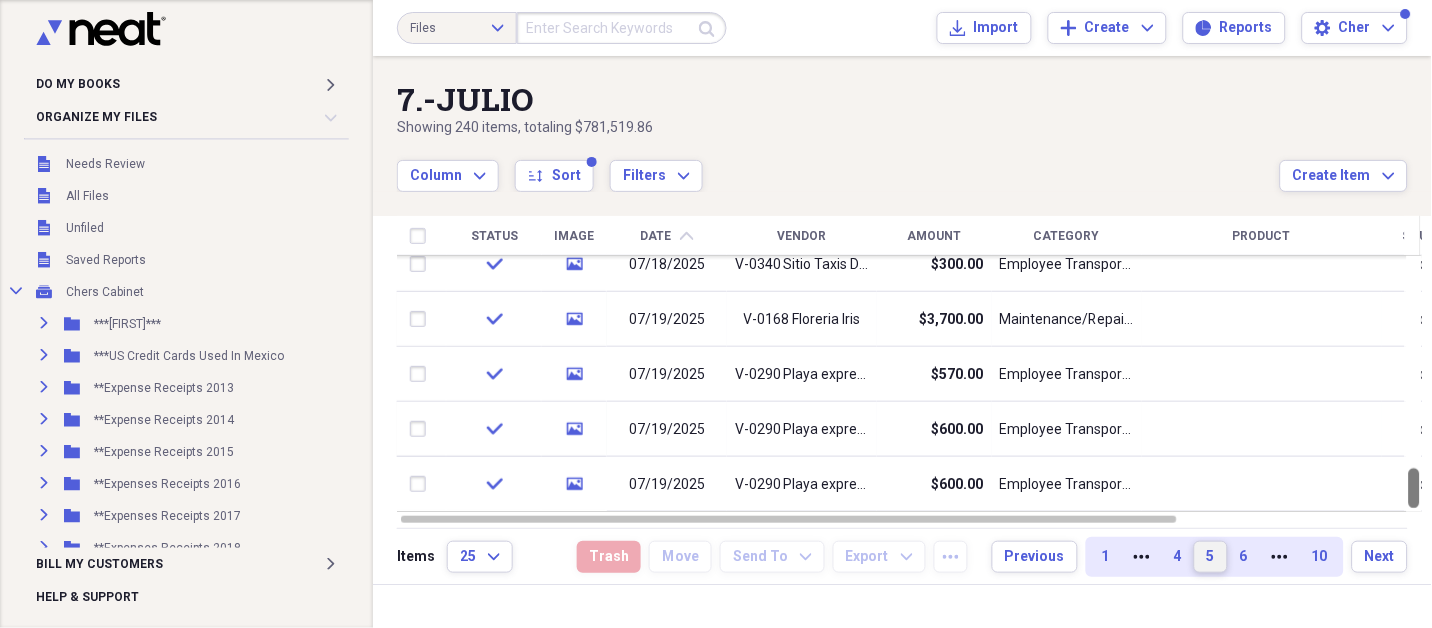 drag, startPoint x: 1424, startPoint y: 281, endPoint x: 1430, endPoint y: 618, distance: 337.0534 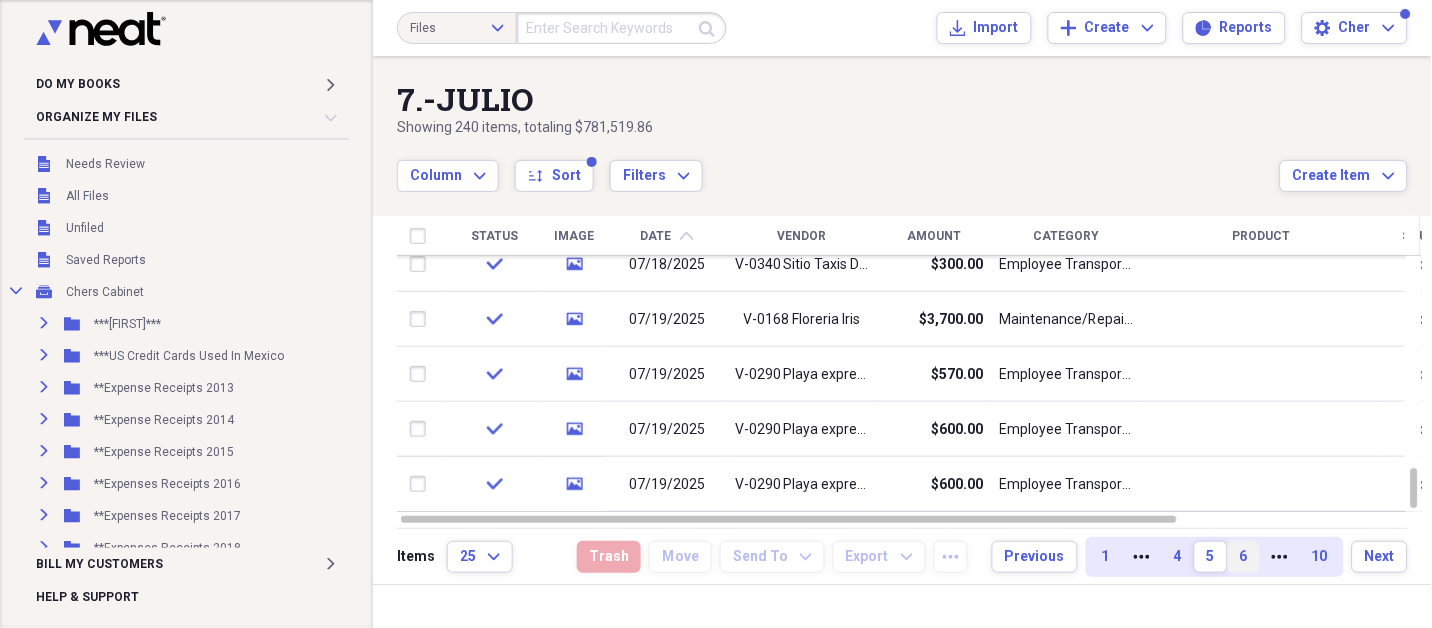 click on "6" at bounding box center (1244, 557) 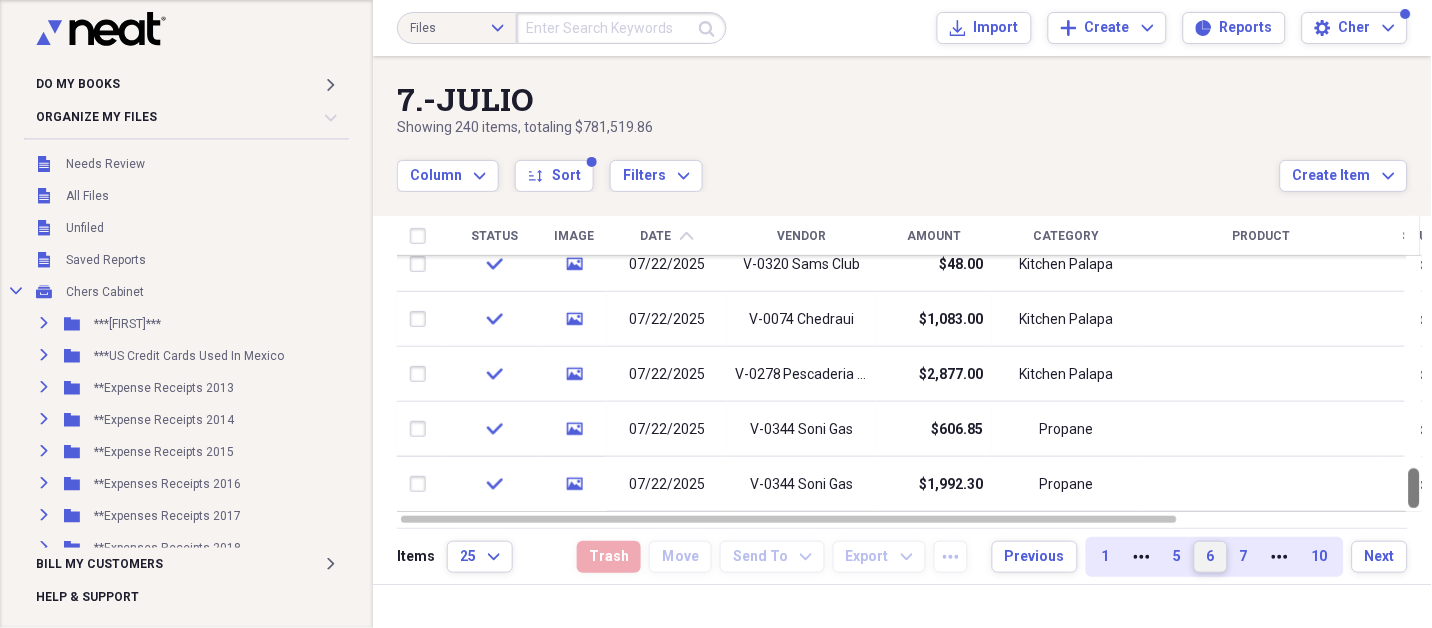 drag, startPoint x: 1427, startPoint y: 283, endPoint x: 1430, endPoint y: 669, distance: 386.01166 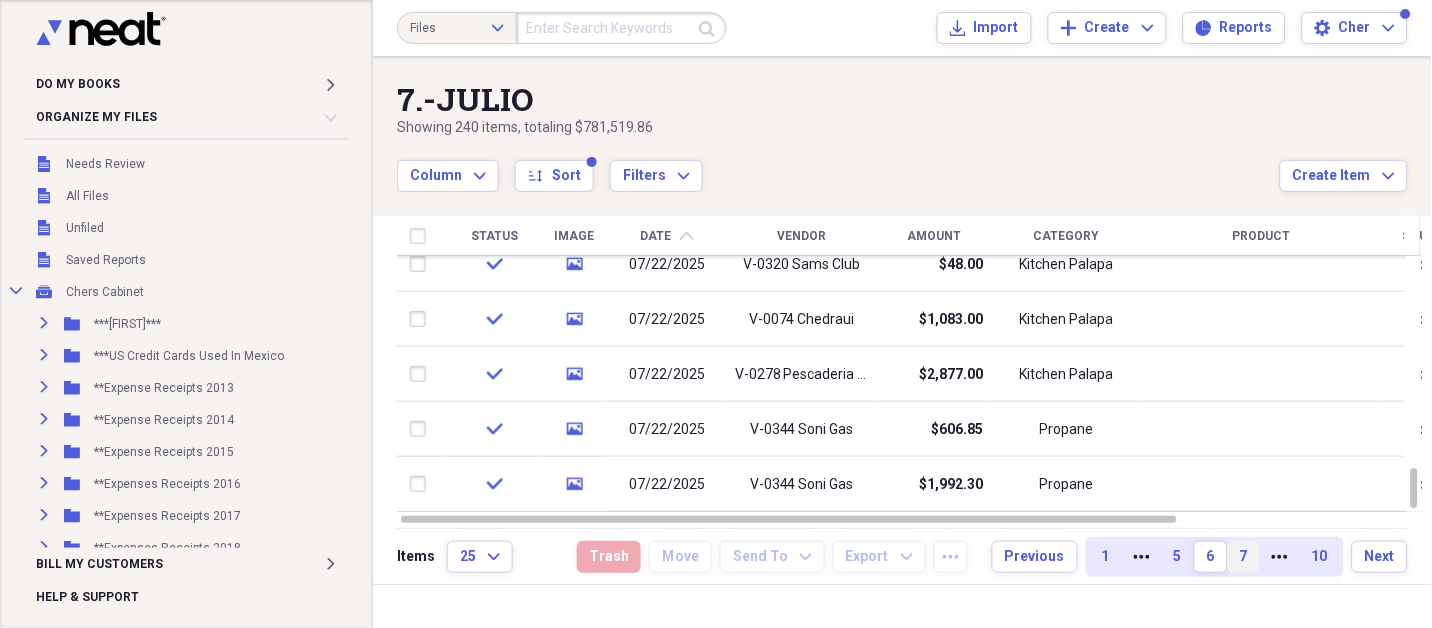 click on "7" at bounding box center [1244, 557] 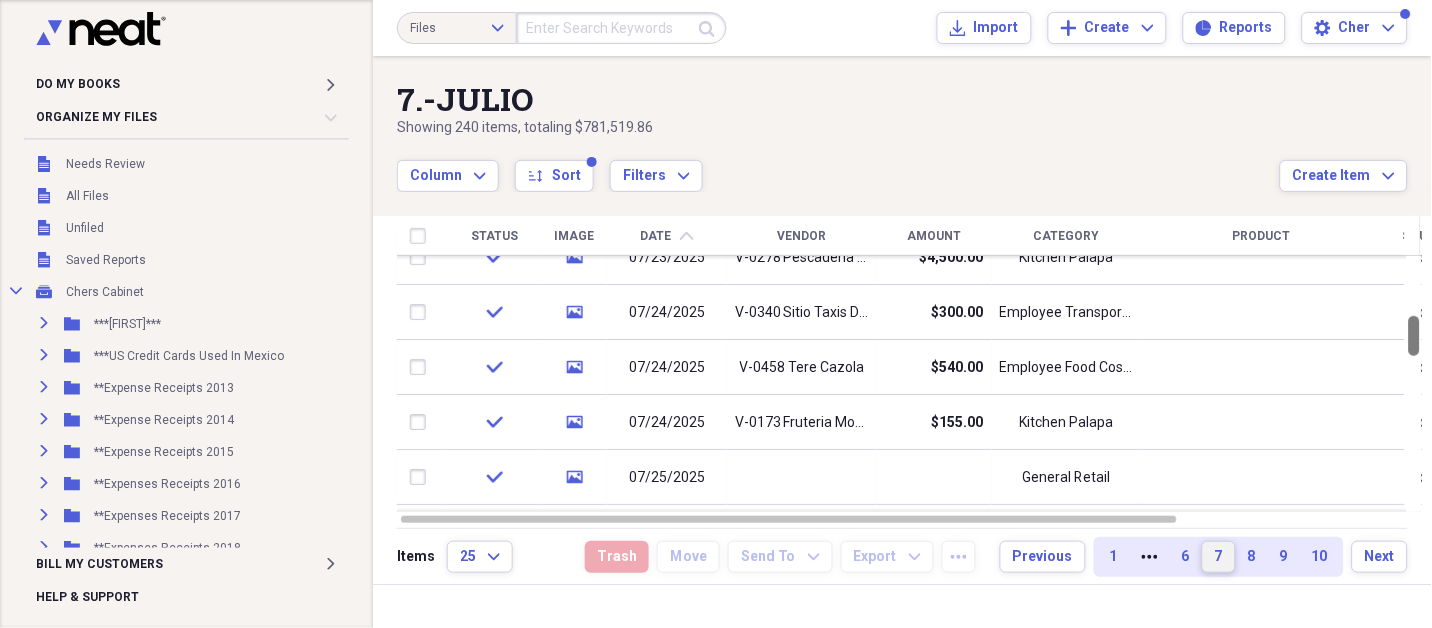 drag, startPoint x: 1427, startPoint y: 269, endPoint x: 1422, endPoint y: 302, distance: 33.37664 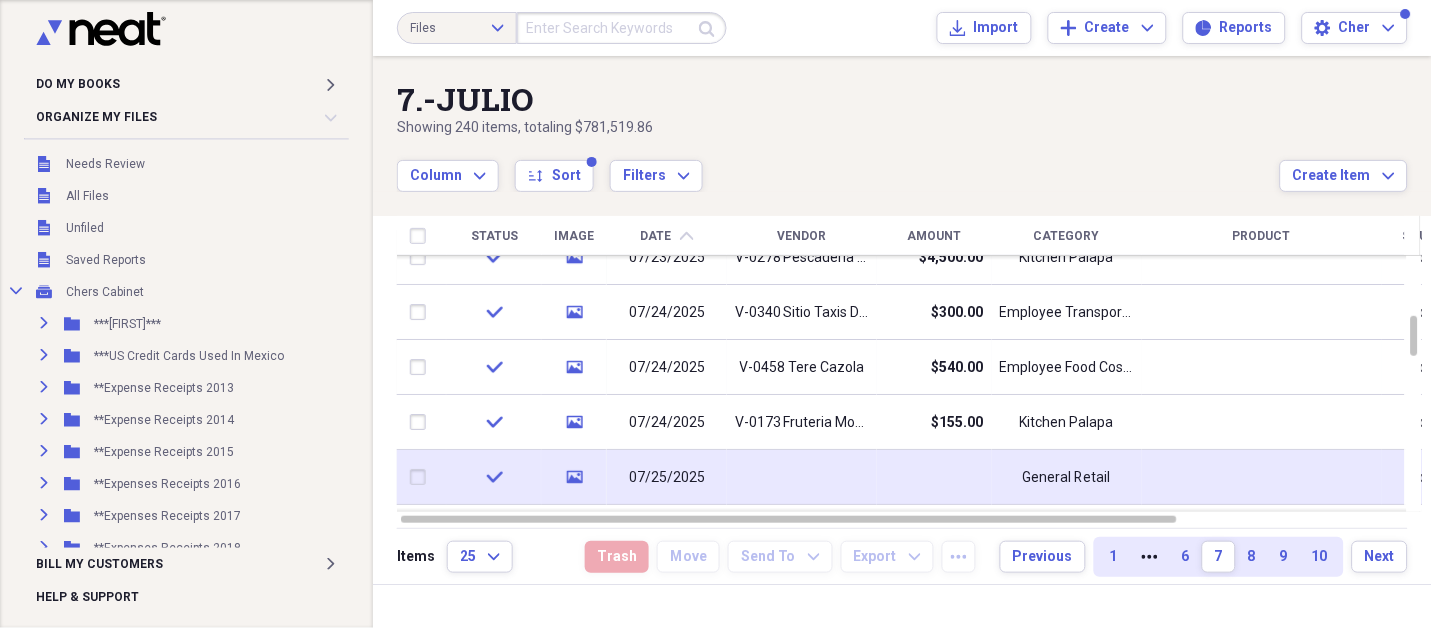 click at bounding box center (934, 477) 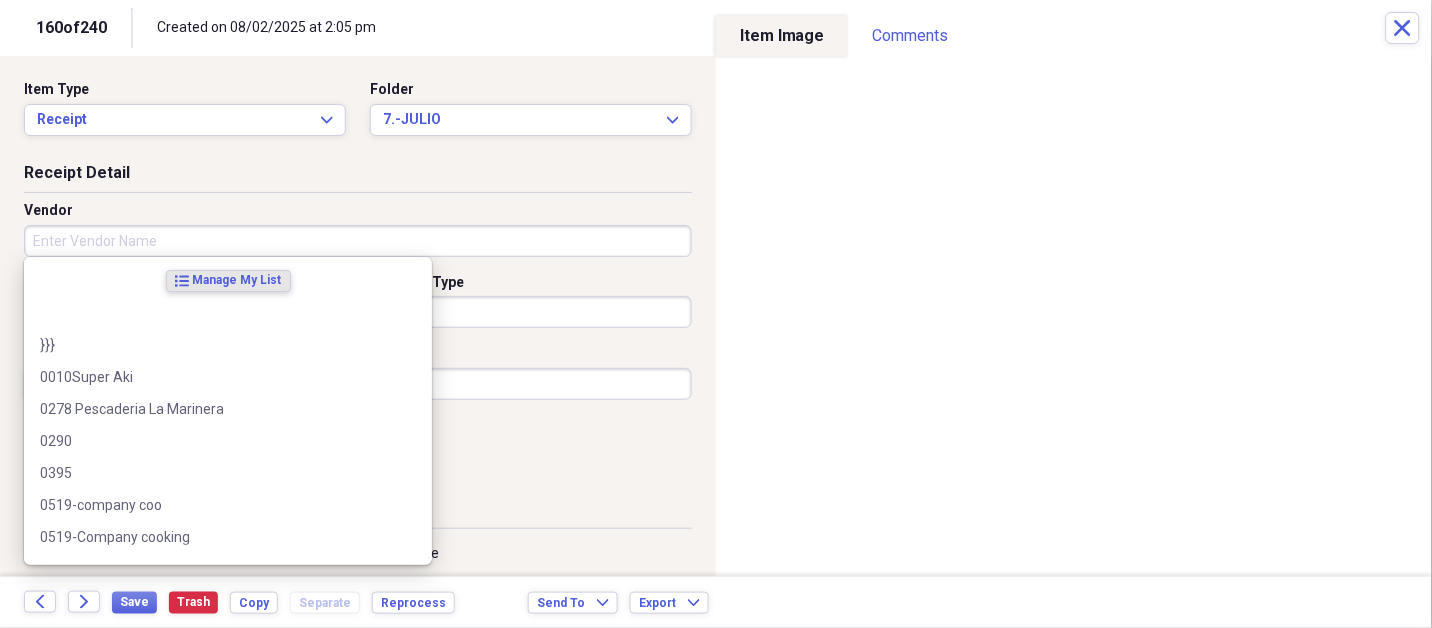 click on "Vendor" at bounding box center [358, 241] 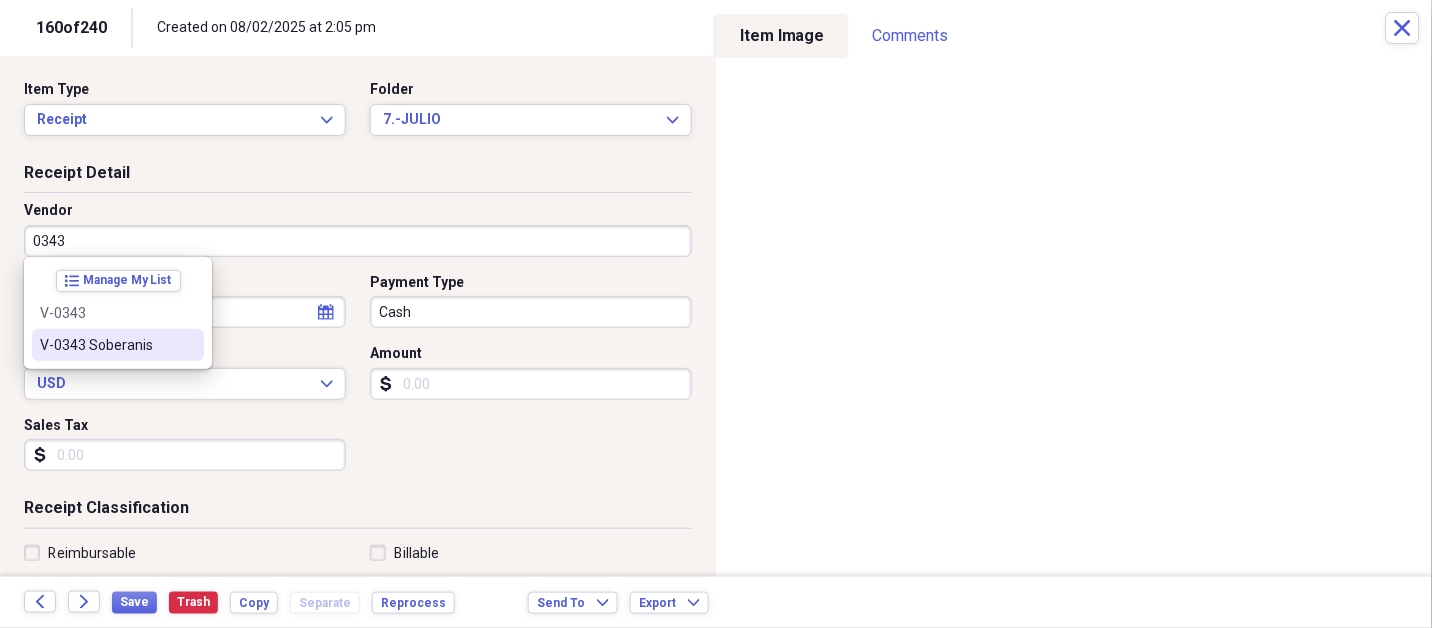 type on "V-0343 Soberanis" 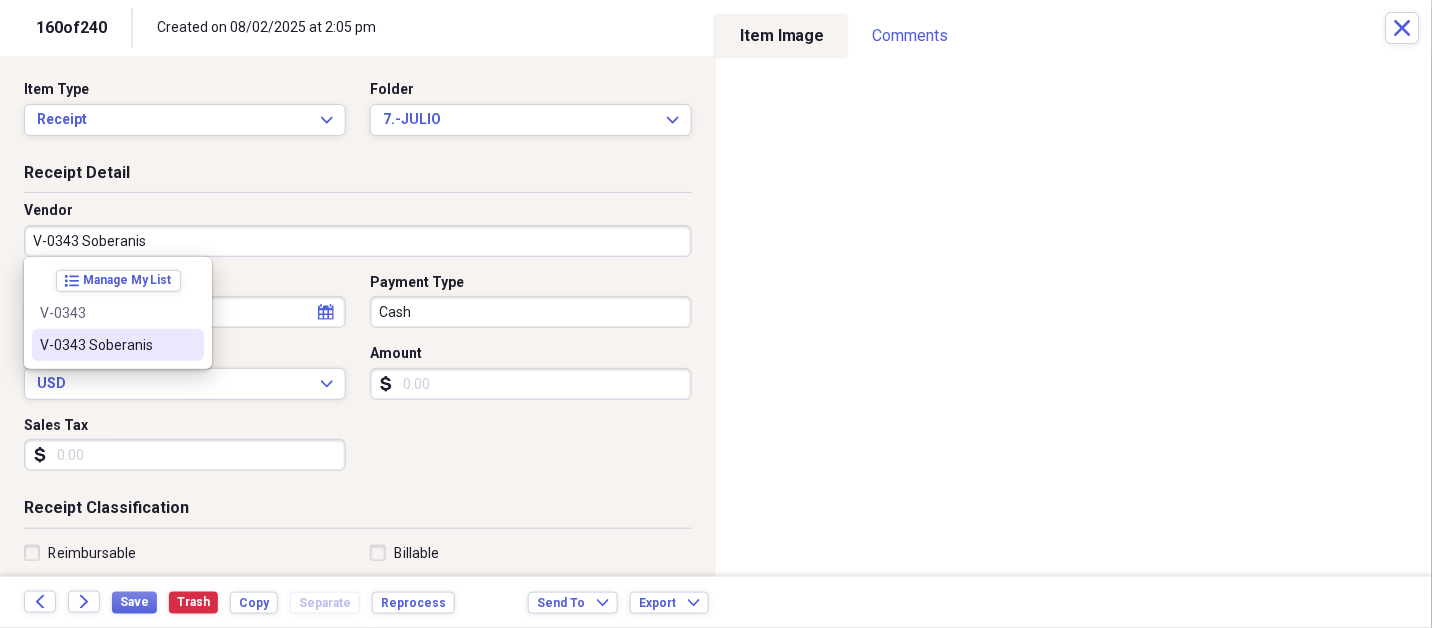 select on "6" 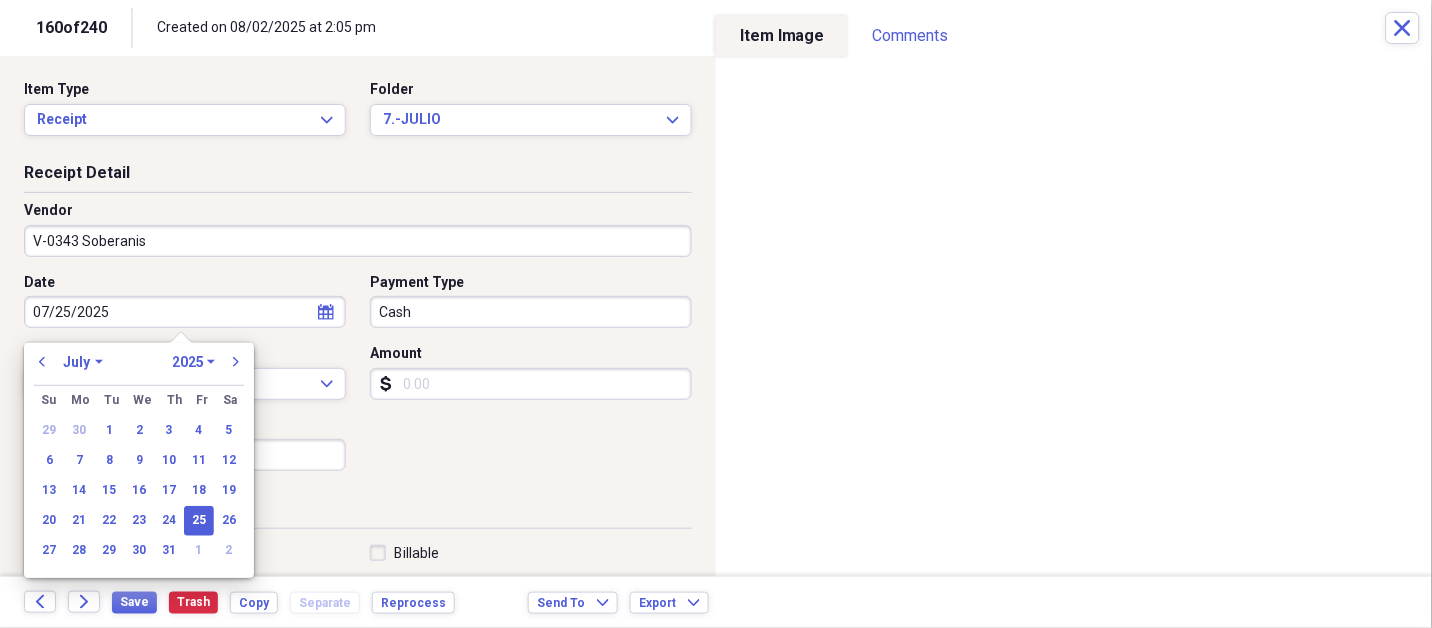 type on "Food and Beverage" 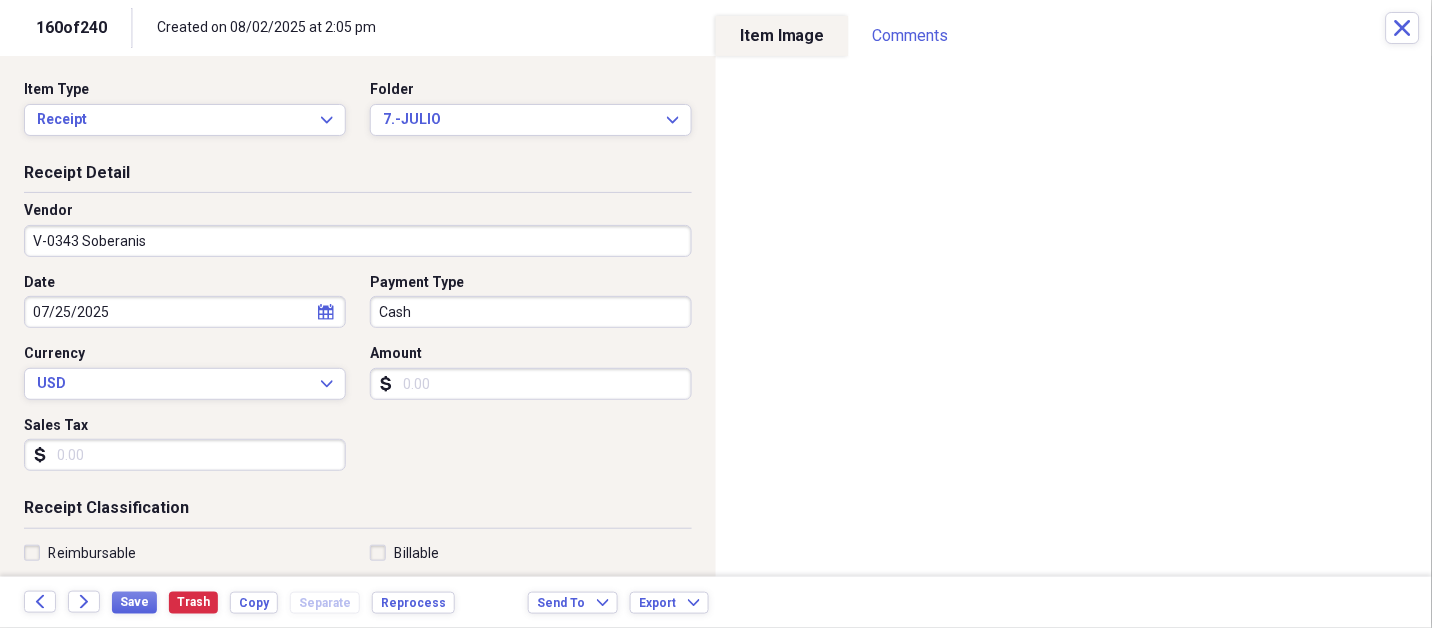 type 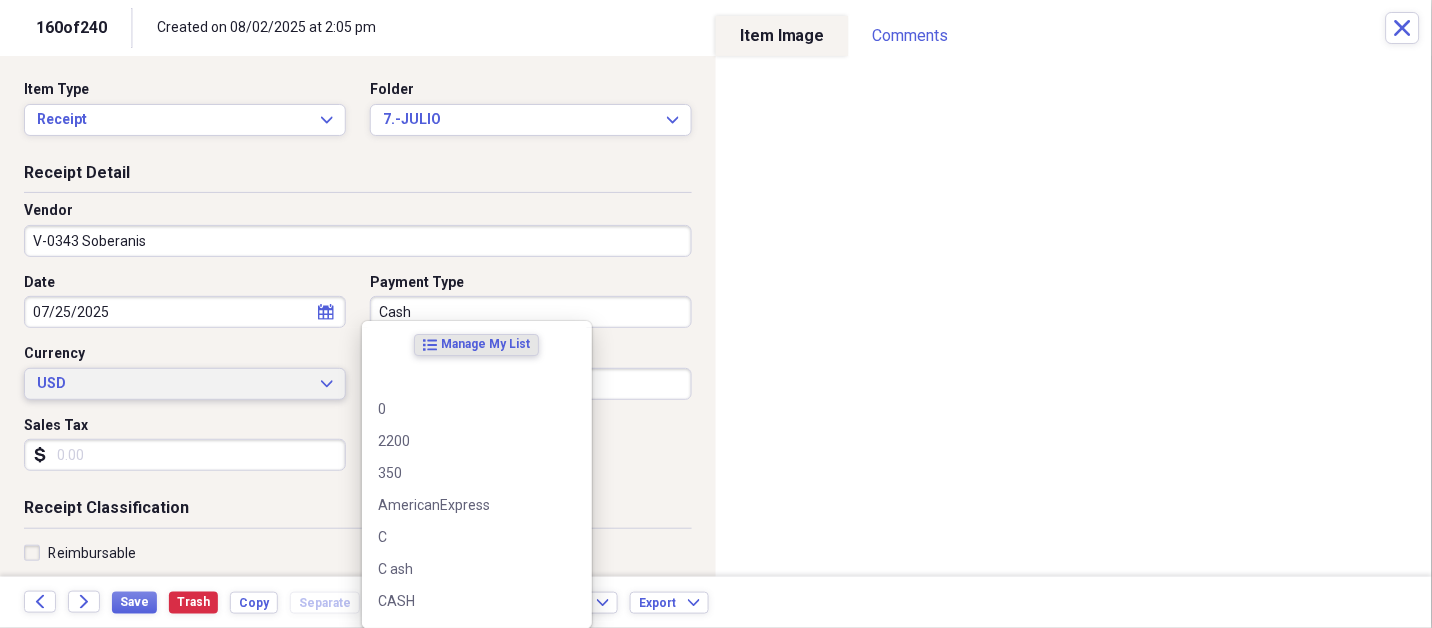 type 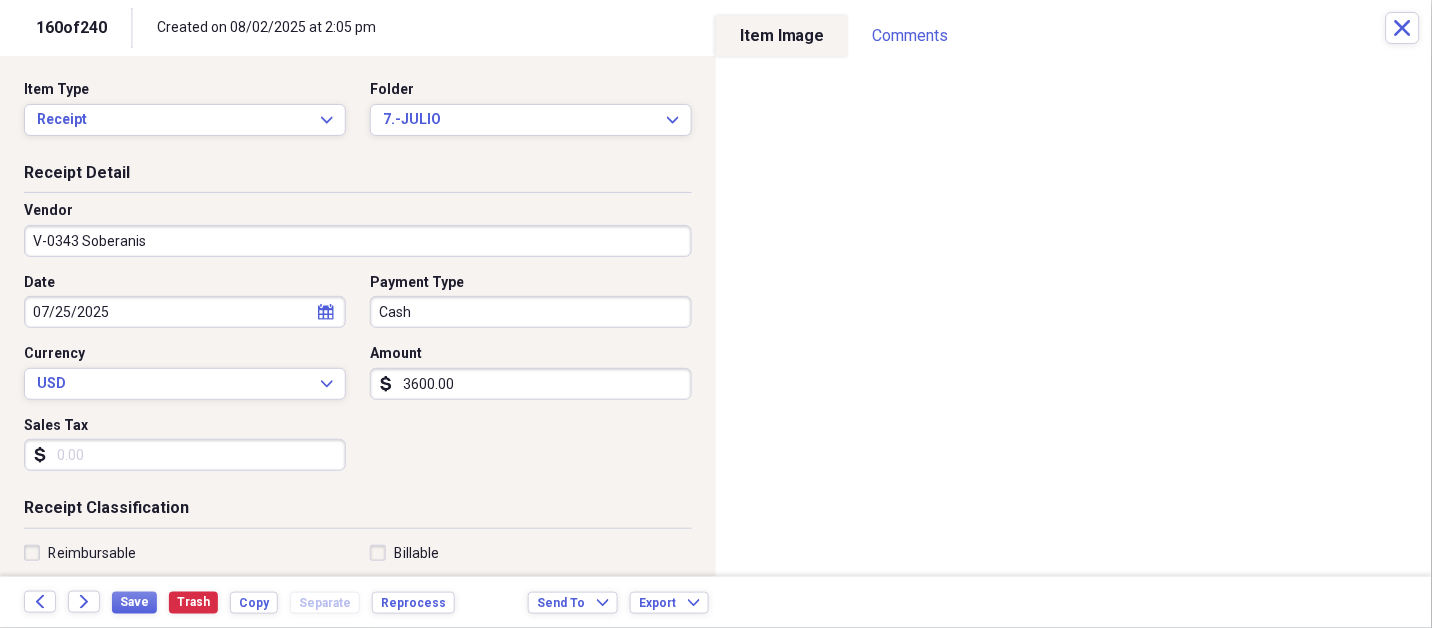 type on "3600.00" 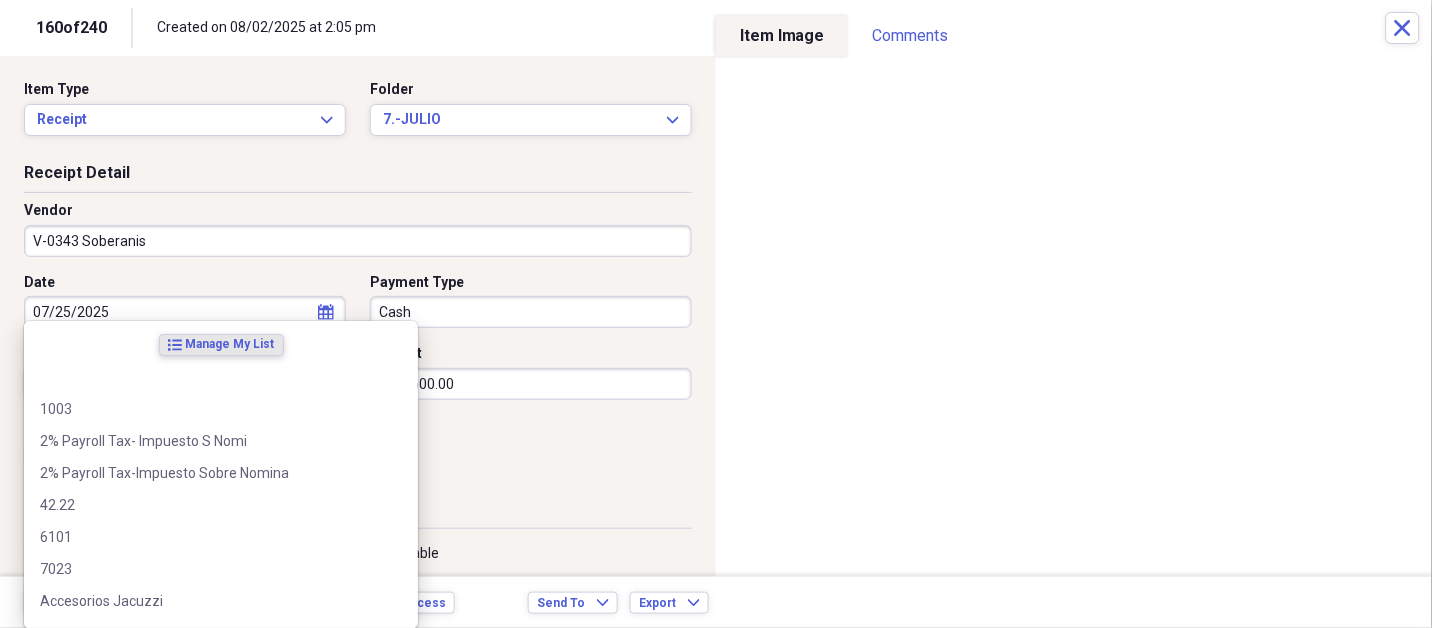 scroll, scrollTop: 307, scrollLeft: 0, axis: vertical 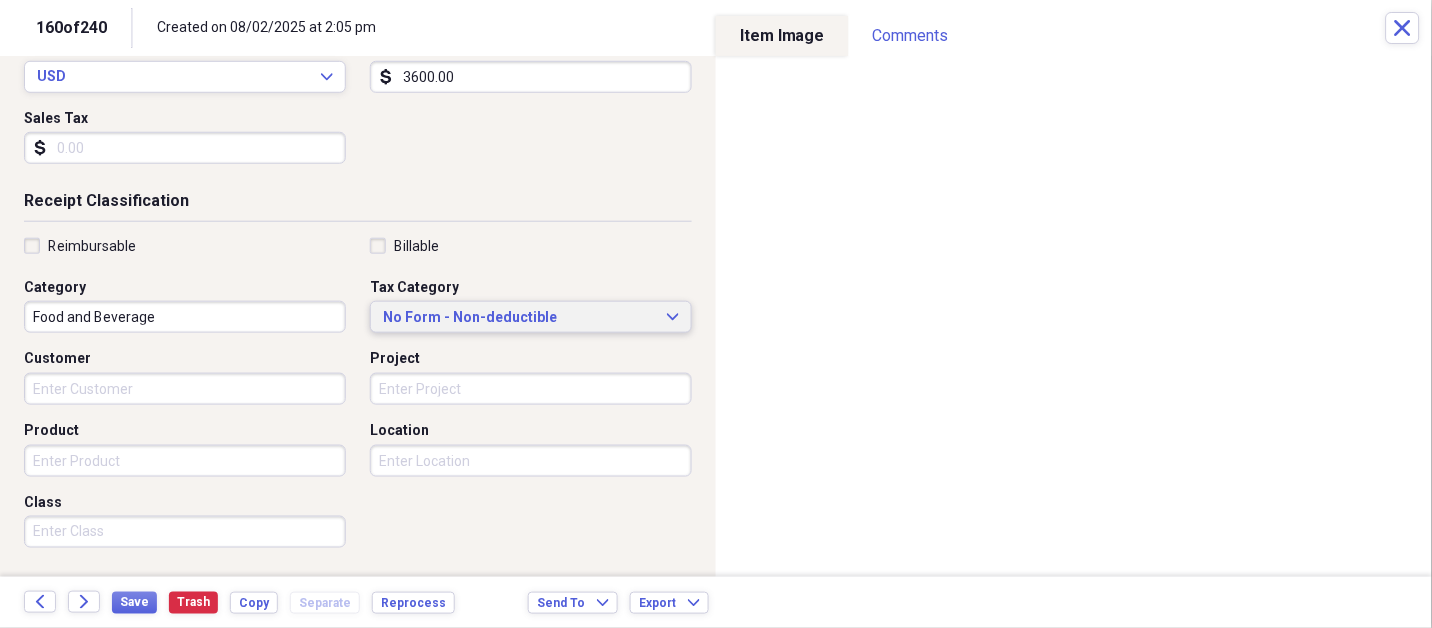 type 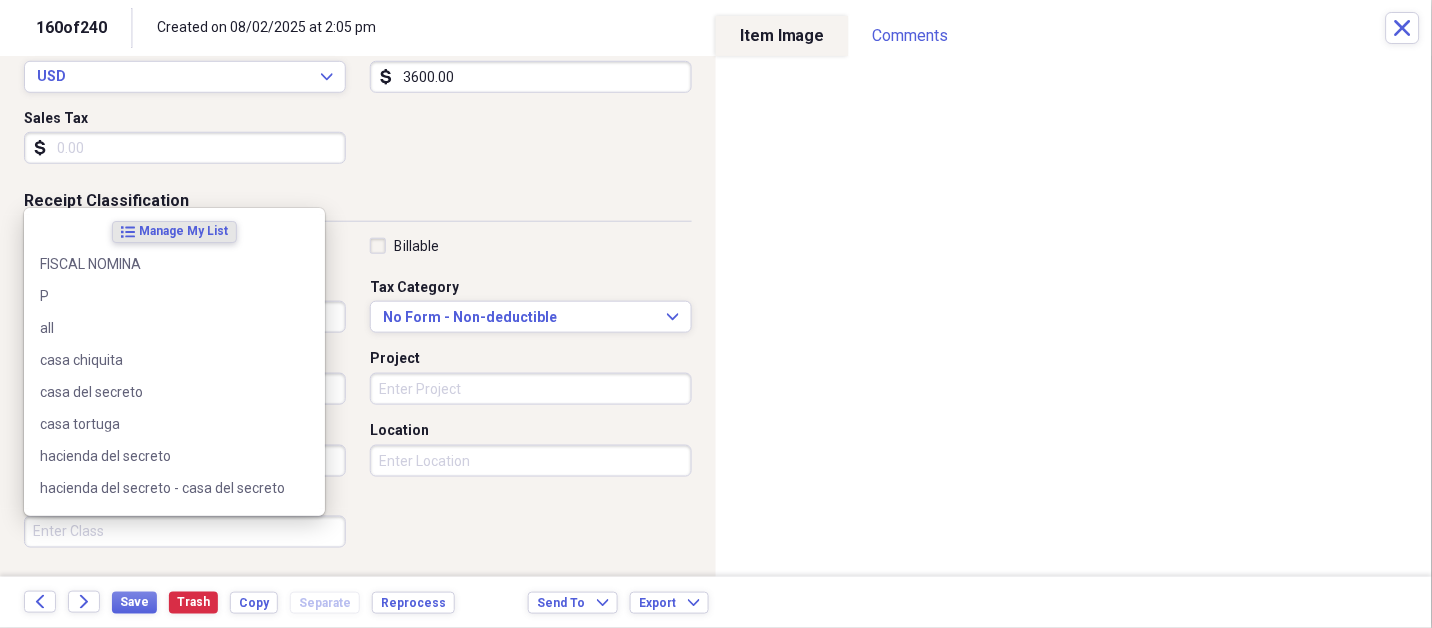scroll, scrollTop: 497, scrollLeft: 0, axis: vertical 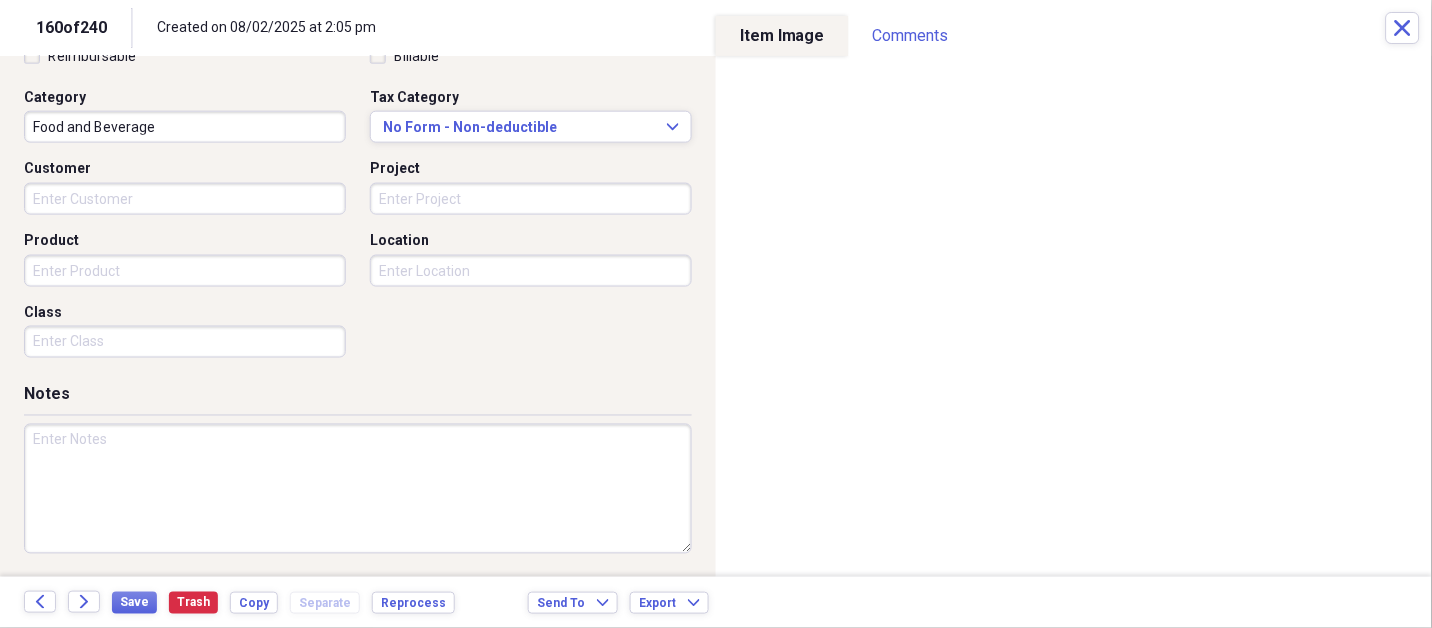click at bounding box center [358, 489] 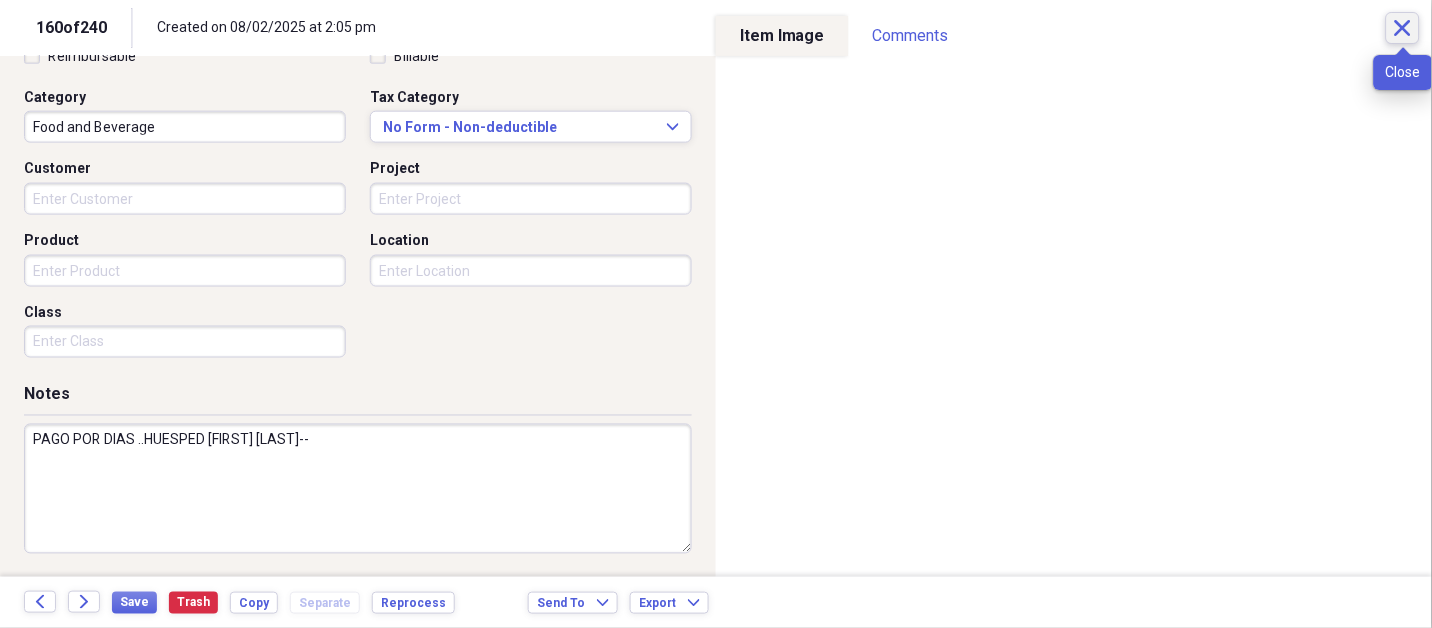 type on "PAGO POR DIAS ..HUESPED [FIRST] [LAST]--" 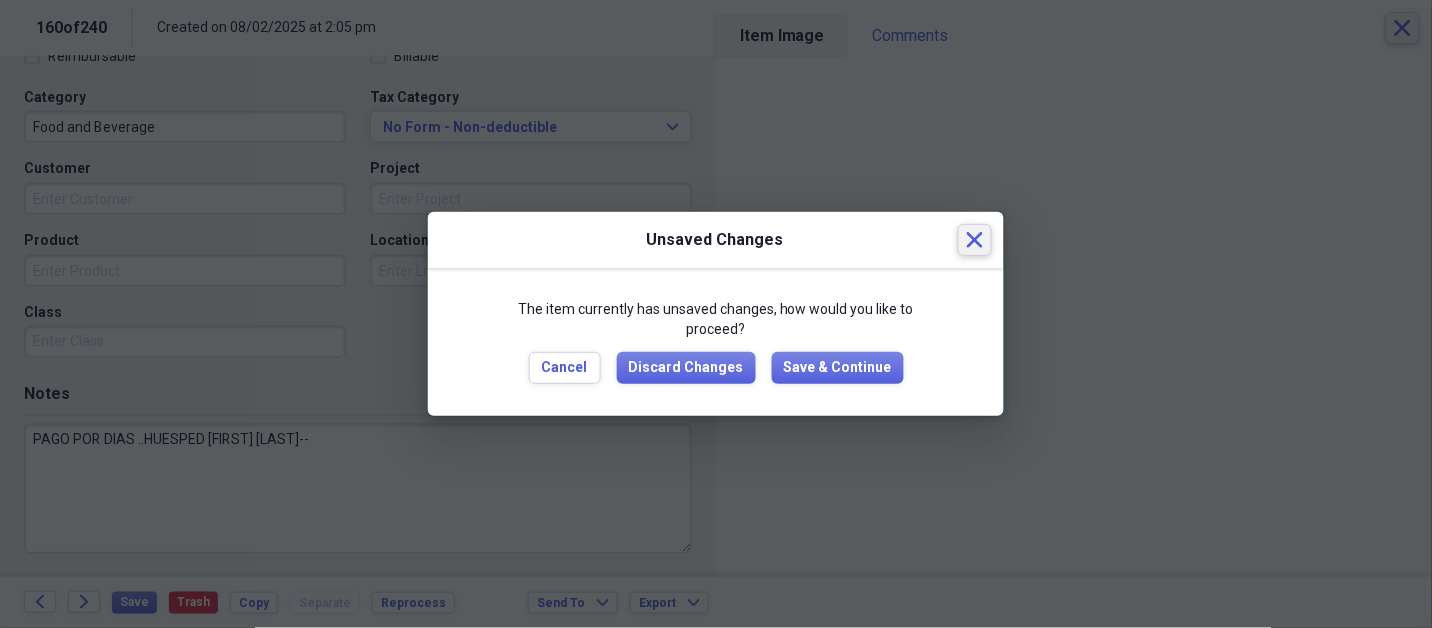 type 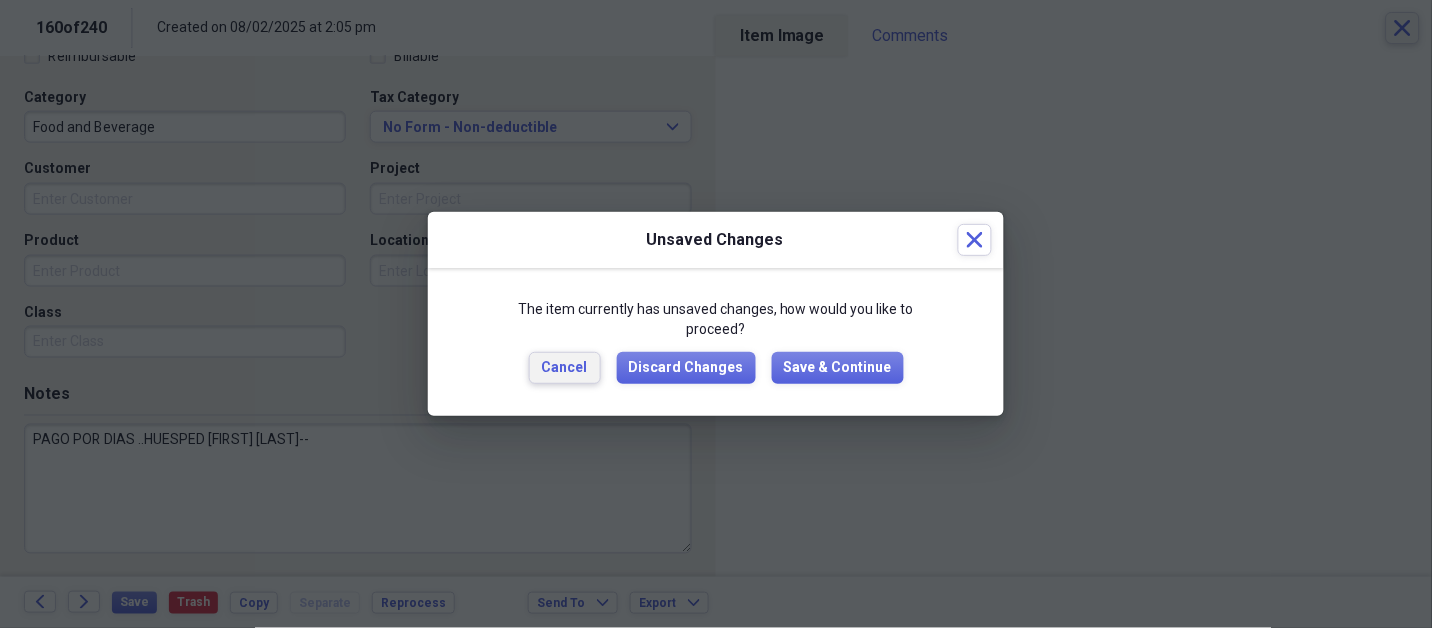 type 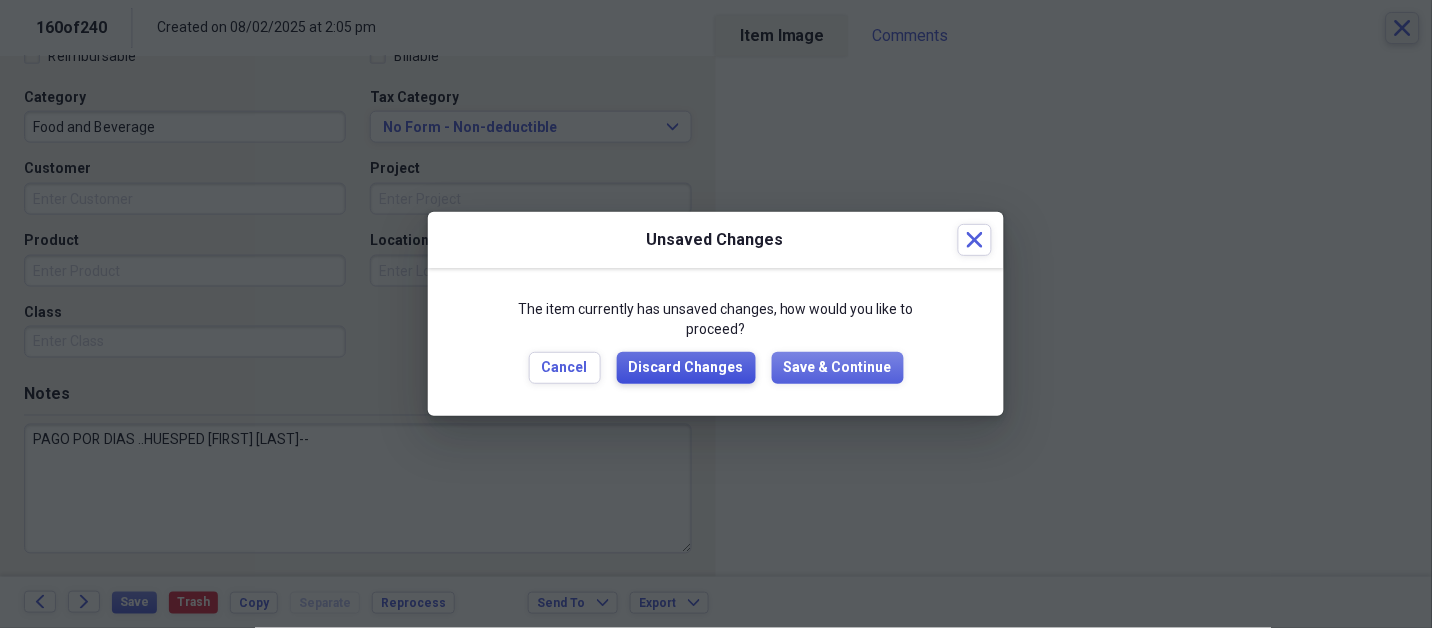 type 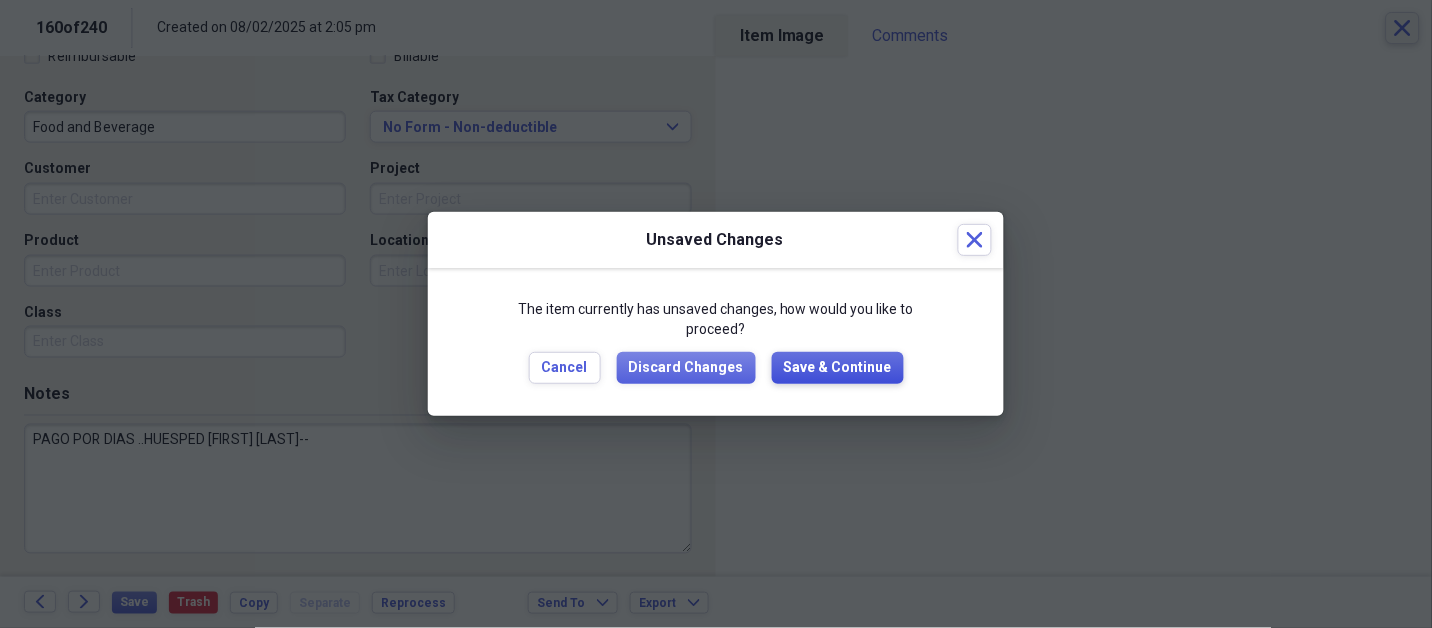 type 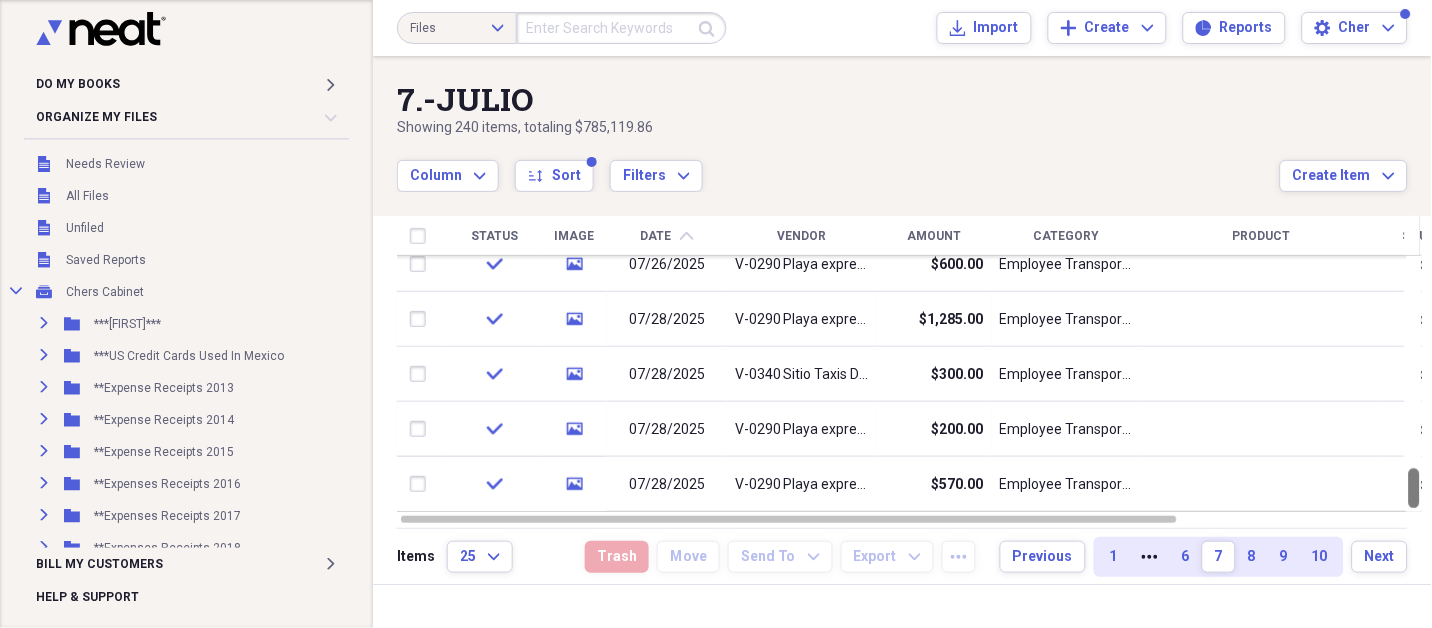 drag, startPoint x: 1426, startPoint y: 323, endPoint x: 1430, endPoint y: 611, distance: 288.02777 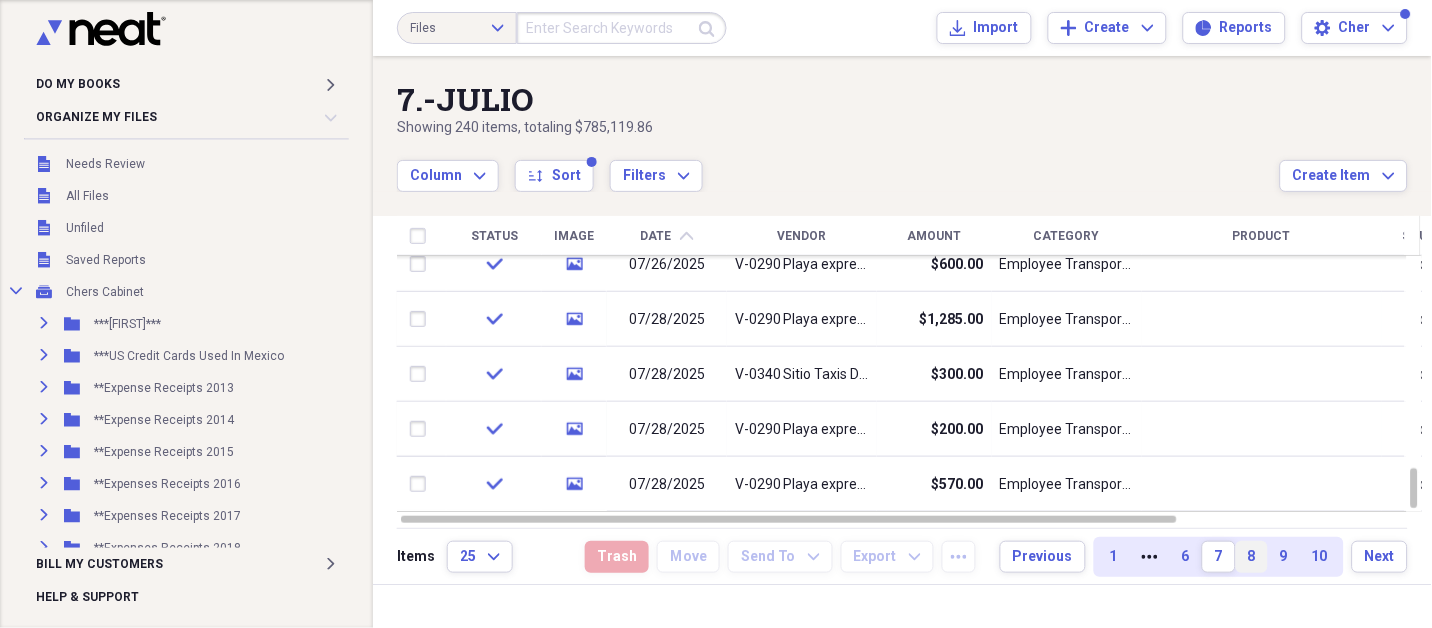 click on "8" at bounding box center (1252, 557) 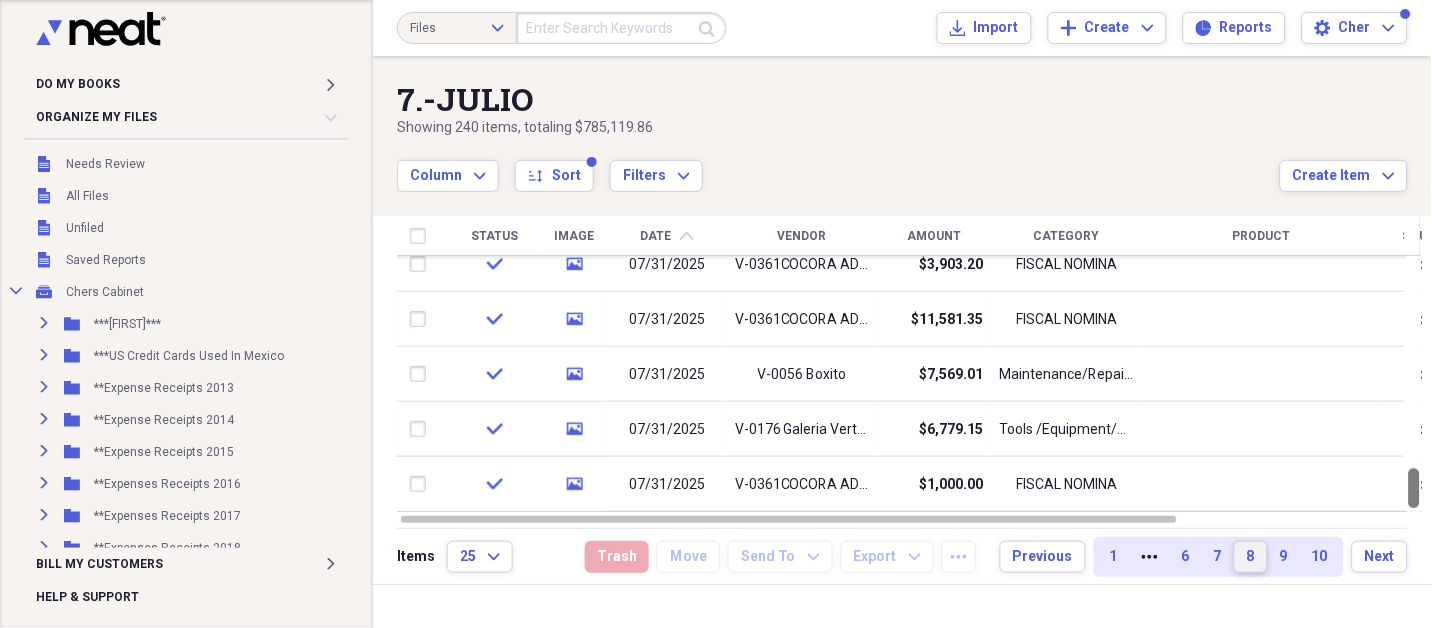 drag, startPoint x: 1423, startPoint y: 280, endPoint x: 1430, endPoint y: 643, distance: 363.06747 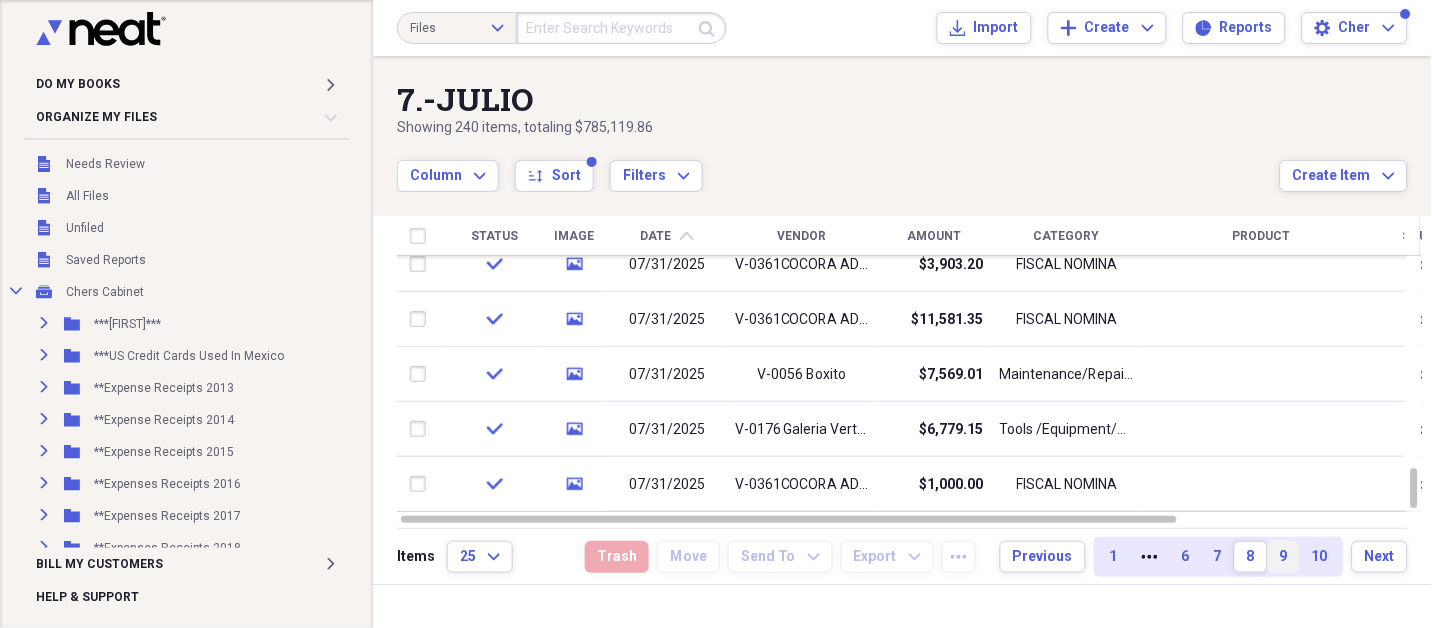 click on "9" at bounding box center (1284, 557) 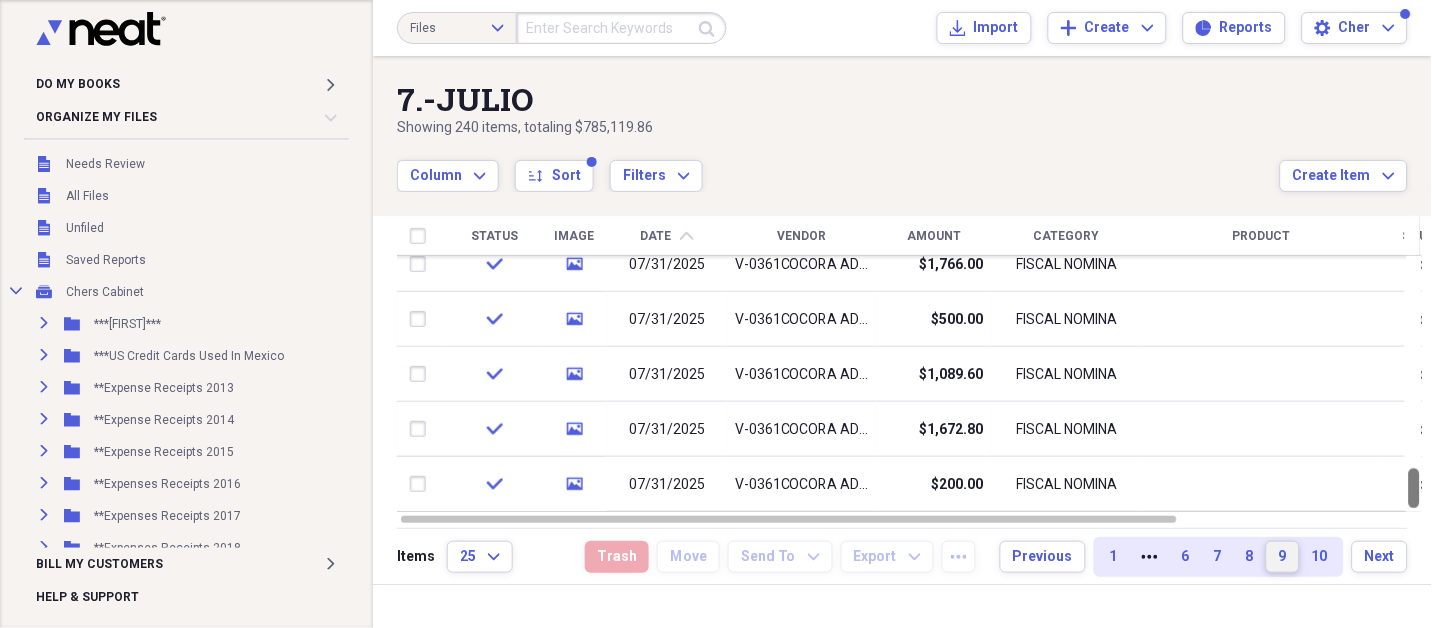 drag, startPoint x: 1426, startPoint y: 280, endPoint x: 1430, endPoint y: 642, distance: 362.0221 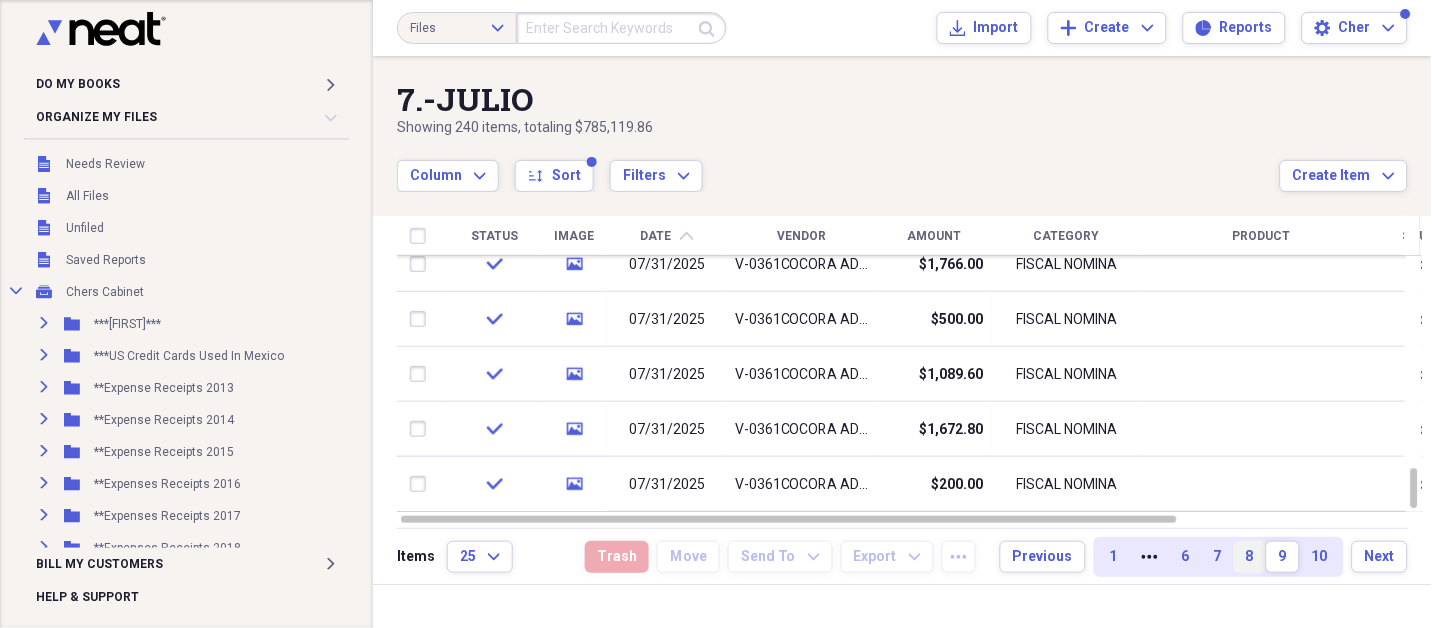 click on "8" at bounding box center (1250, 557) 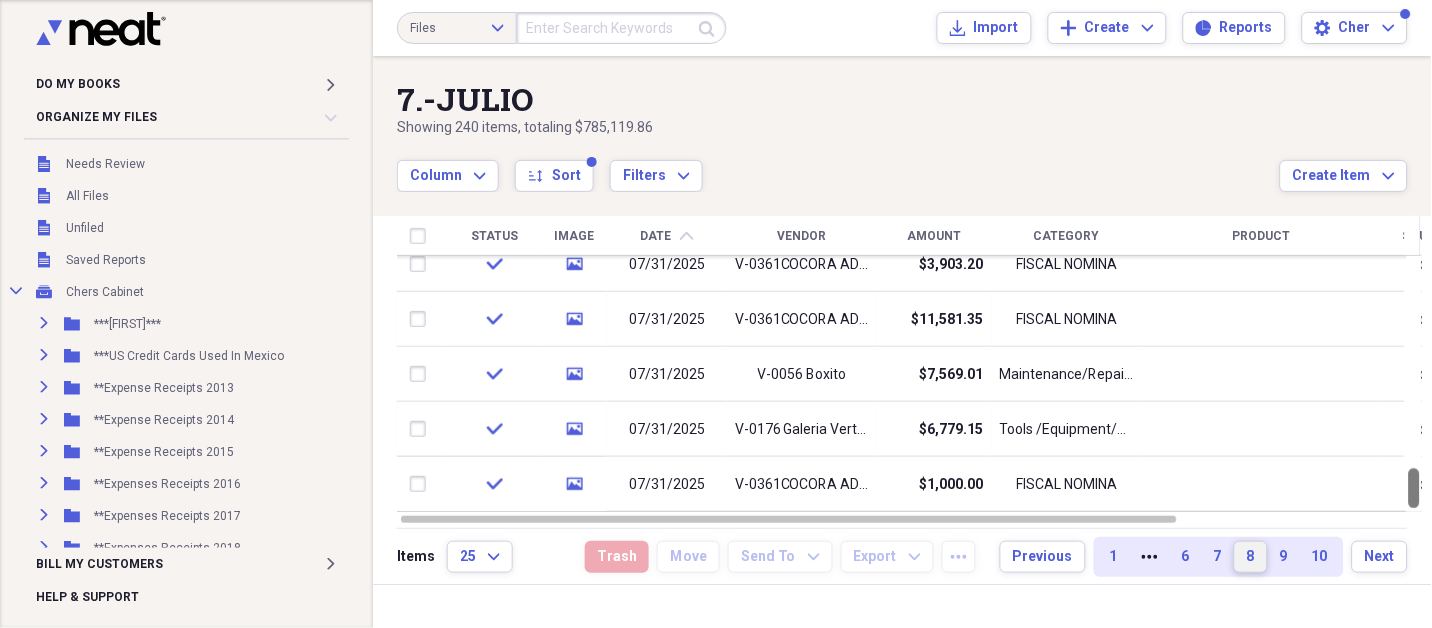 drag, startPoint x: 1426, startPoint y: 291, endPoint x: 1430, endPoint y: 629, distance: 338.02368 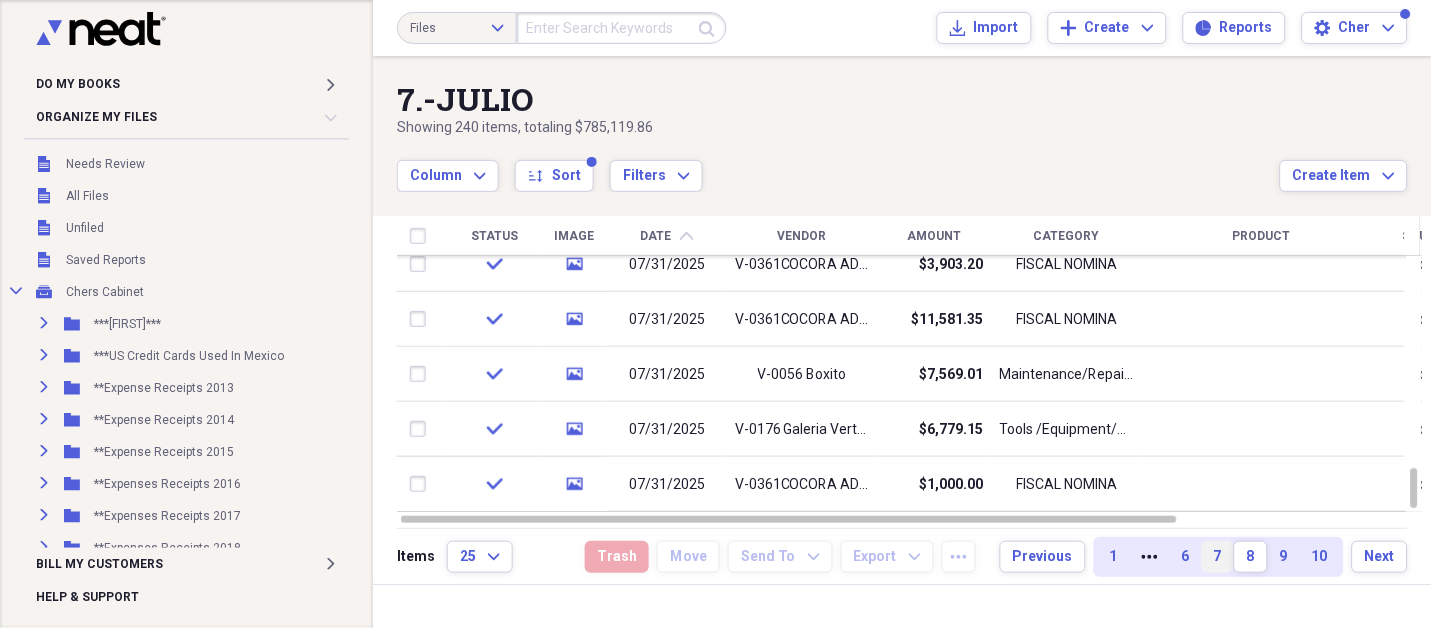 click on "7" at bounding box center (1218, 557) 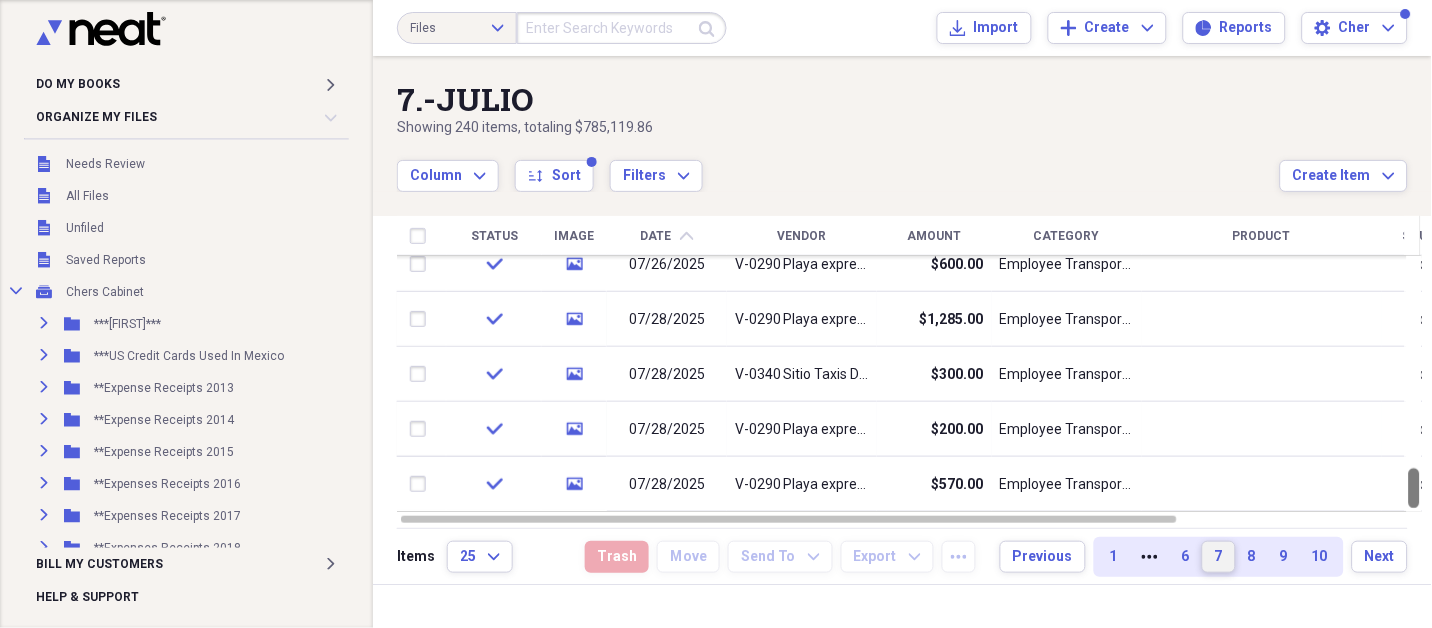 drag, startPoint x: 1424, startPoint y: 280, endPoint x: 1430, endPoint y: 669, distance: 389.04626 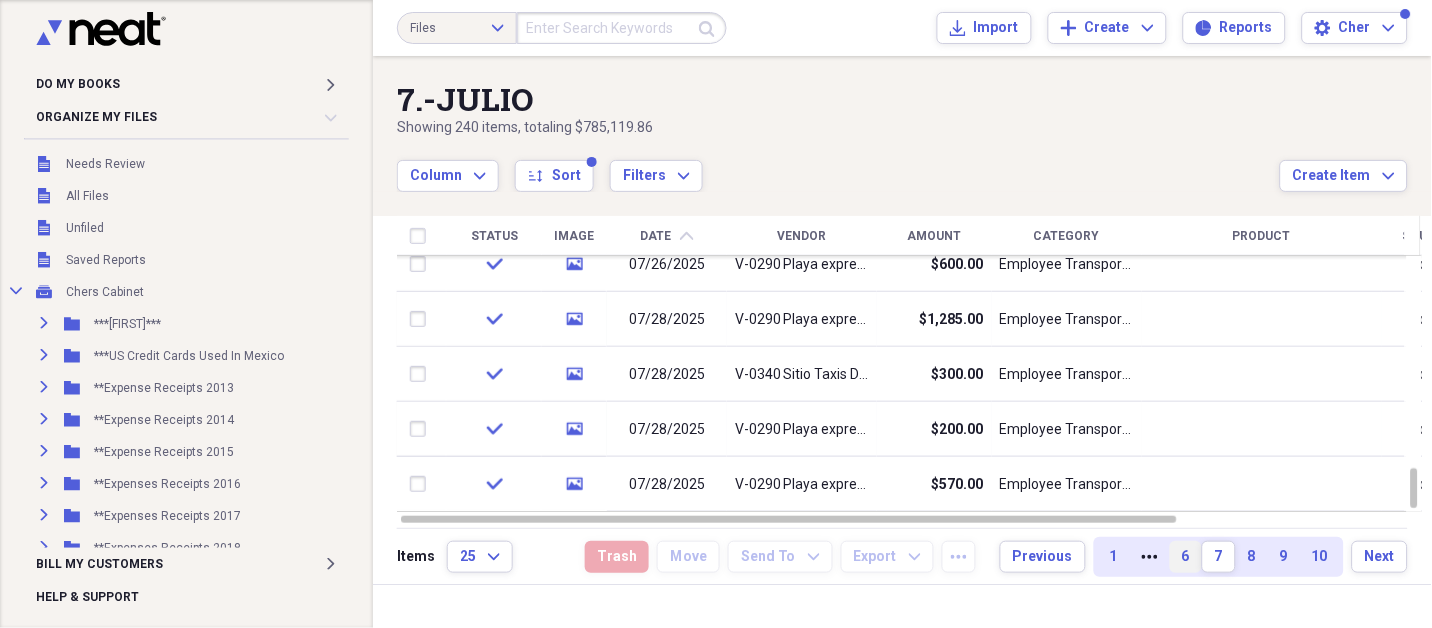 click on "6" at bounding box center (1186, 557) 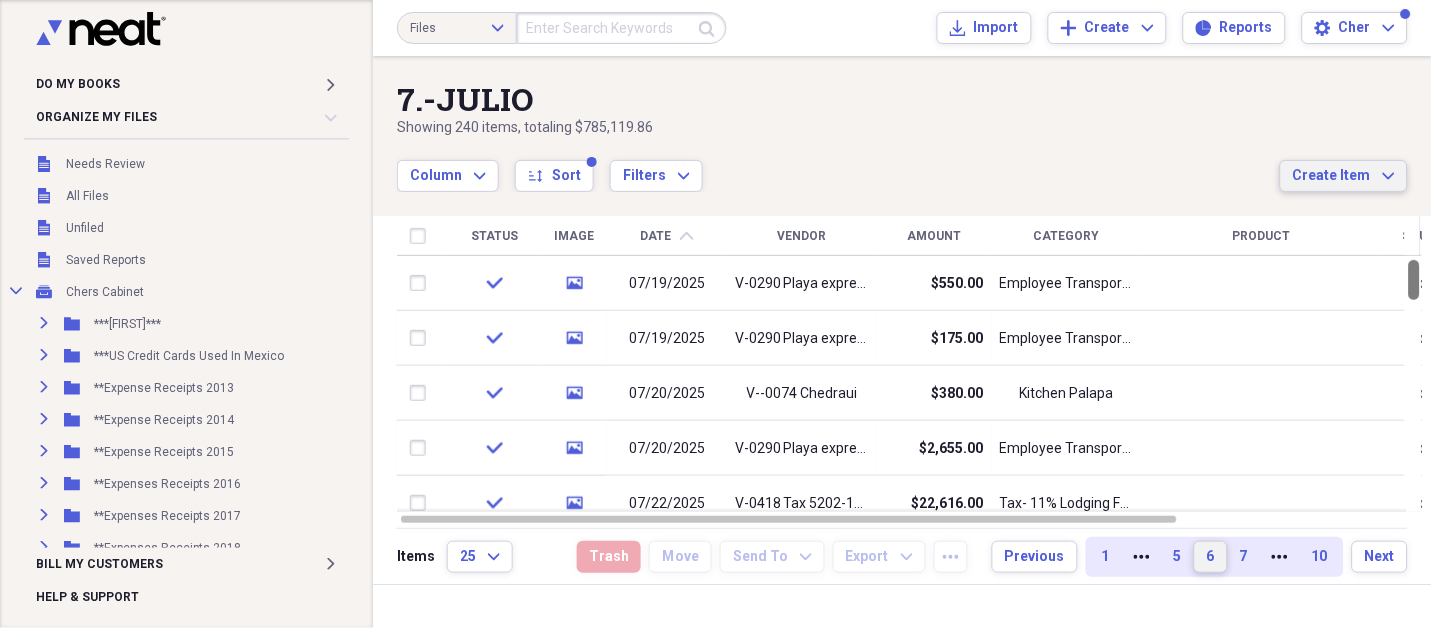 drag, startPoint x: 1423, startPoint y: 276, endPoint x: 1397, endPoint y: 191, distance: 88.88757 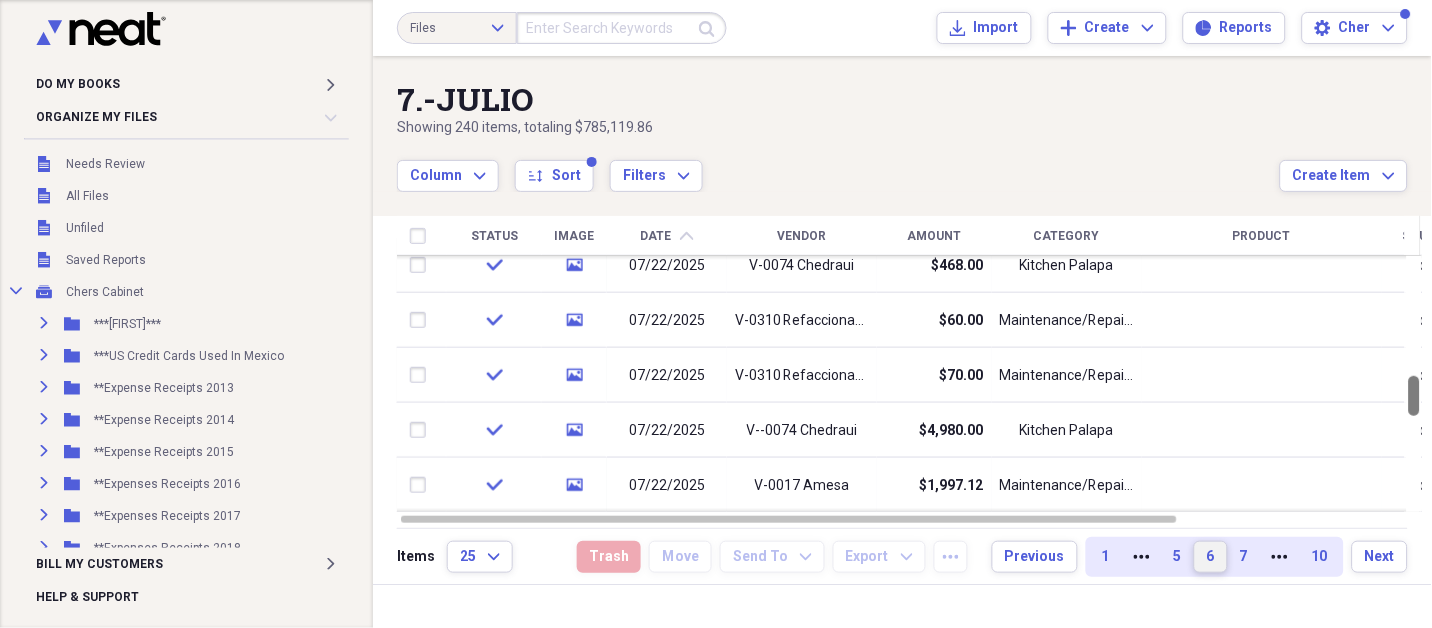 drag, startPoint x: 1423, startPoint y: 287, endPoint x: 1425, endPoint y: 386, distance: 99.0202 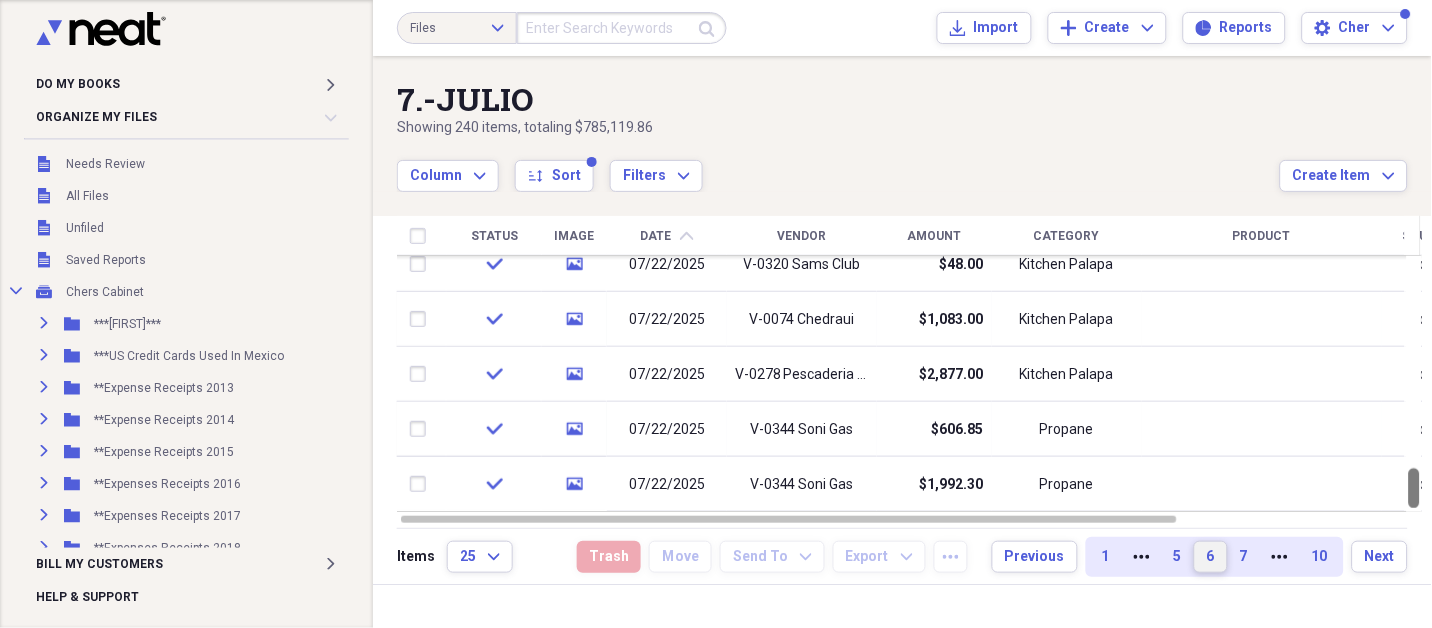drag, startPoint x: 1425, startPoint y: 386, endPoint x: 1430, endPoint y: 627, distance: 241.05186 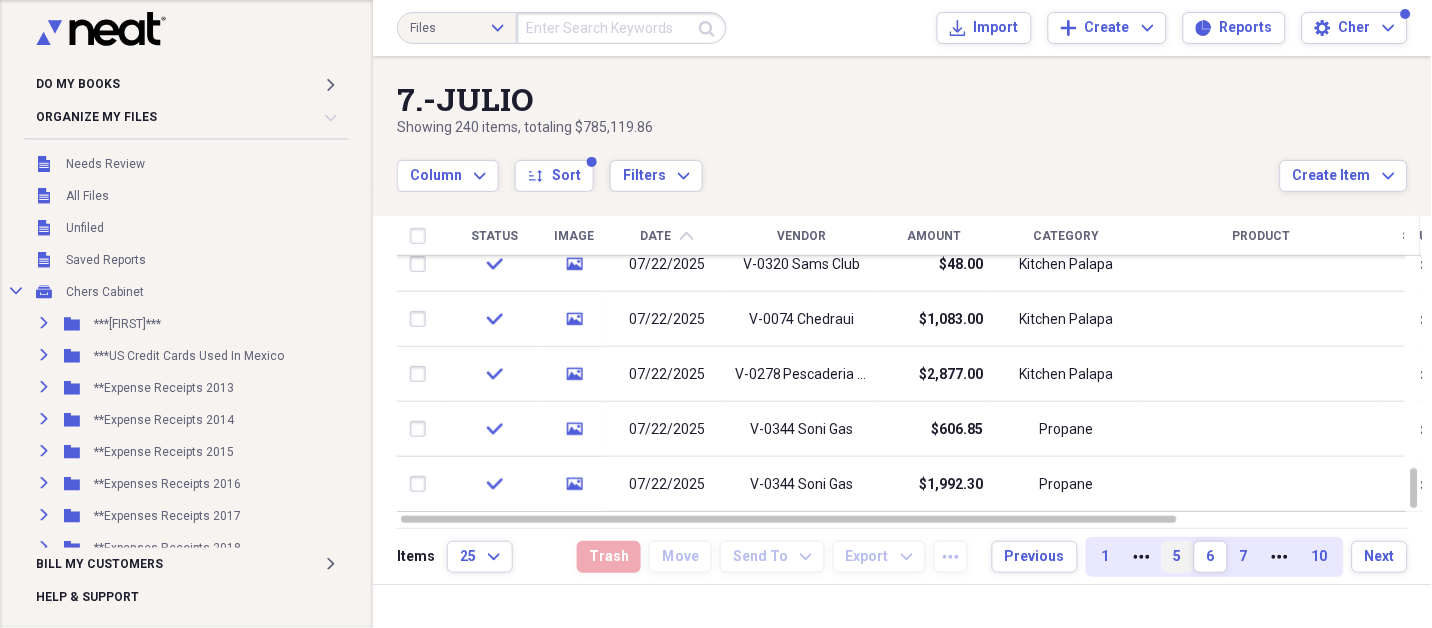 click on "5" at bounding box center [1178, 557] 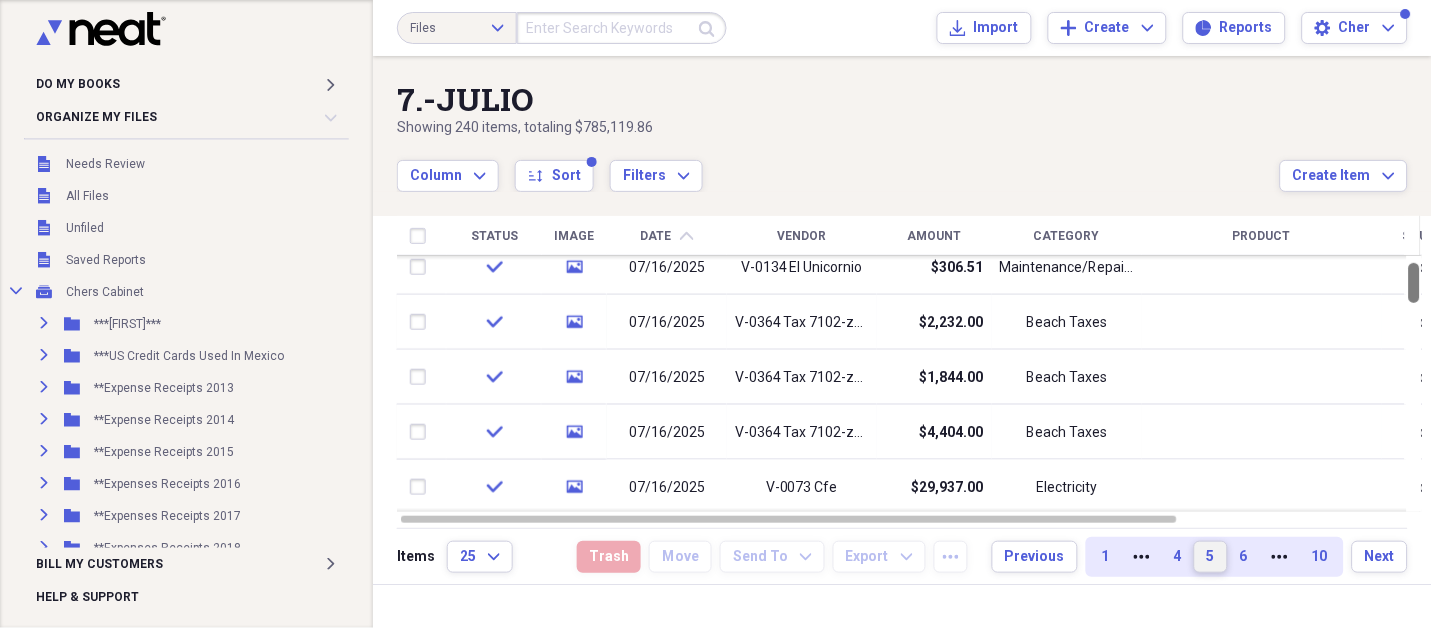 drag, startPoint x: 1424, startPoint y: 292, endPoint x: 1417, endPoint y: 277, distance: 16.552946 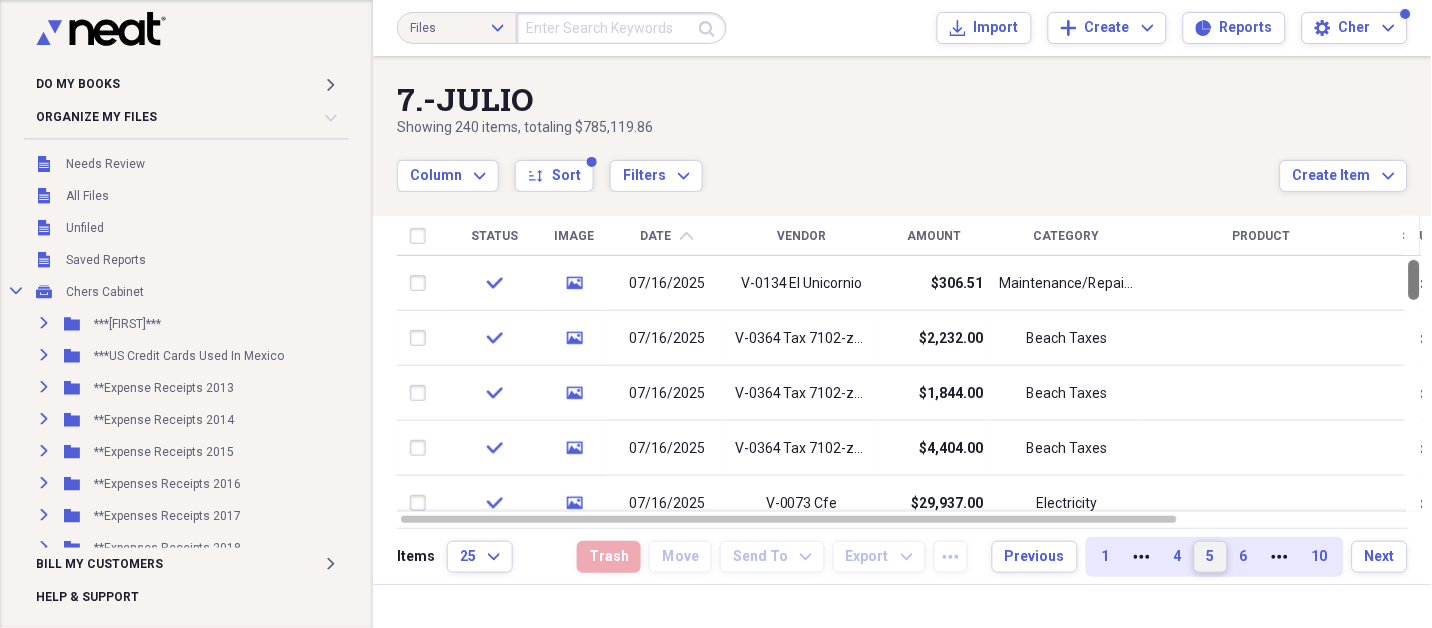 drag, startPoint x: 1417, startPoint y: 277, endPoint x: 1421, endPoint y: 267, distance: 10.770329 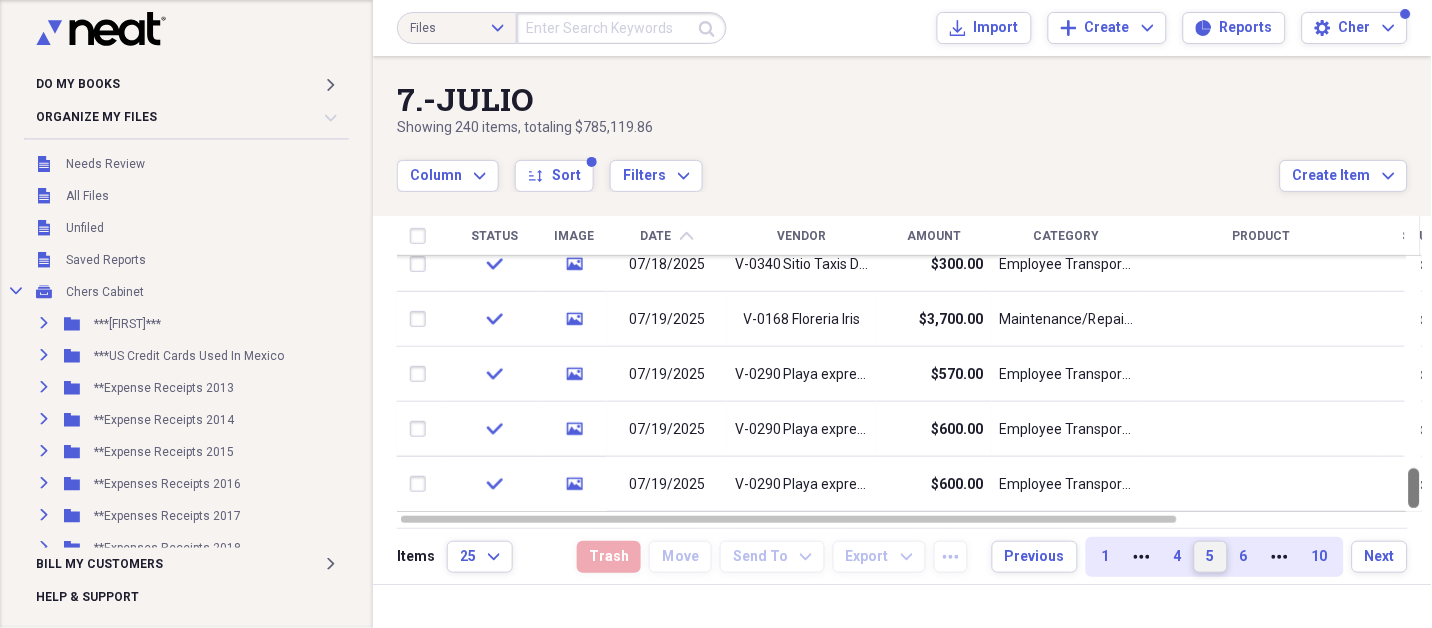 drag, startPoint x: 1424, startPoint y: 275, endPoint x: 1430, endPoint y: 631, distance: 356.05057 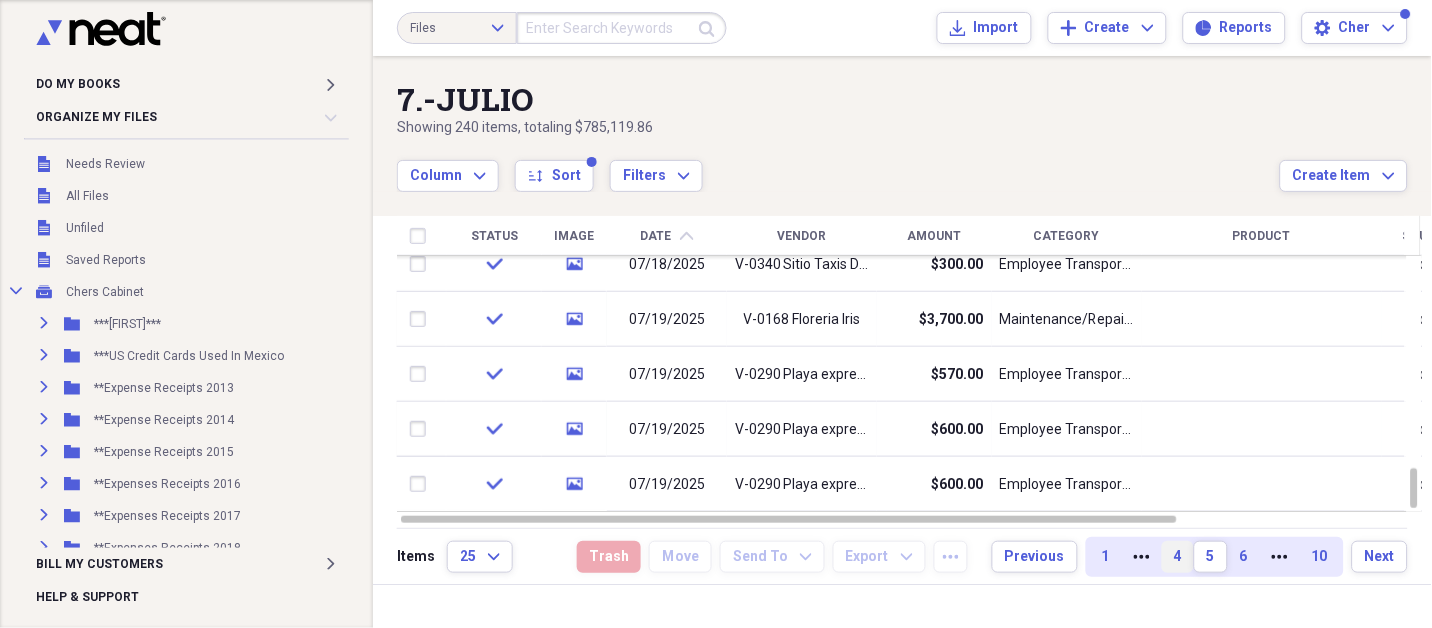 click on "4" at bounding box center (1178, 557) 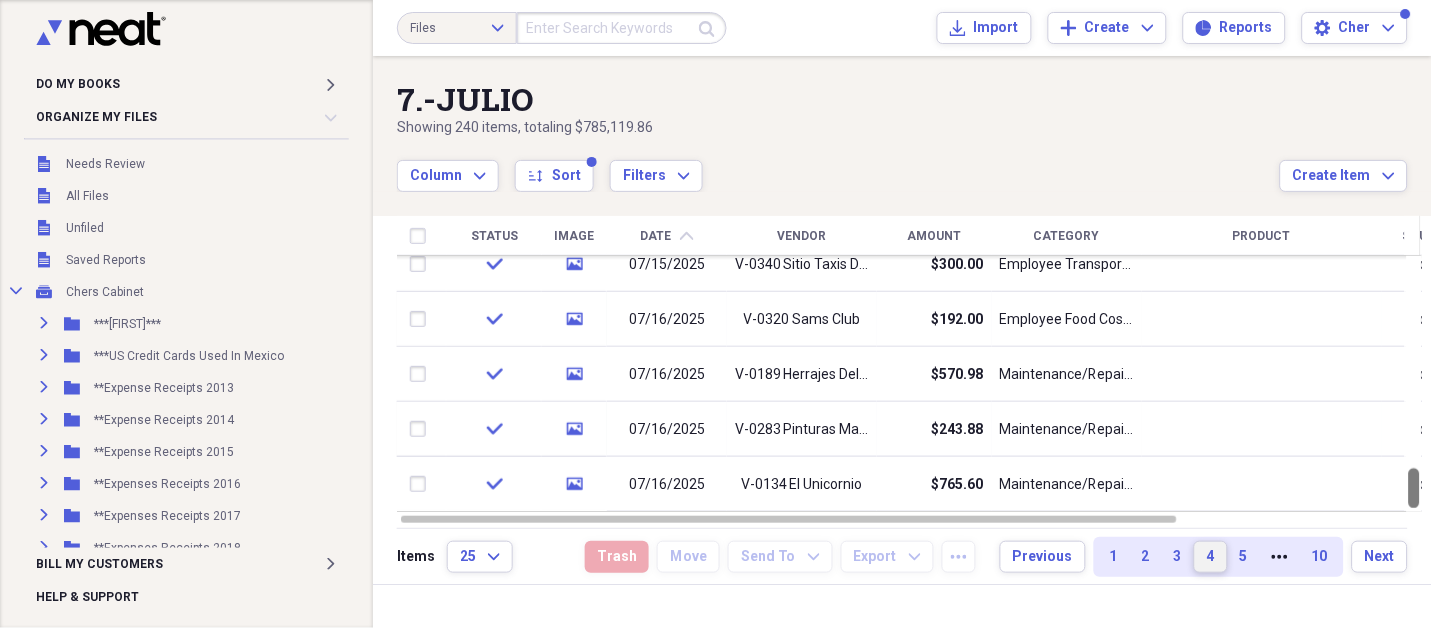 drag, startPoint x: 1424, startPoint y: 281, endPoint x: 1430, endPoint y: 650, distance: 369.04877 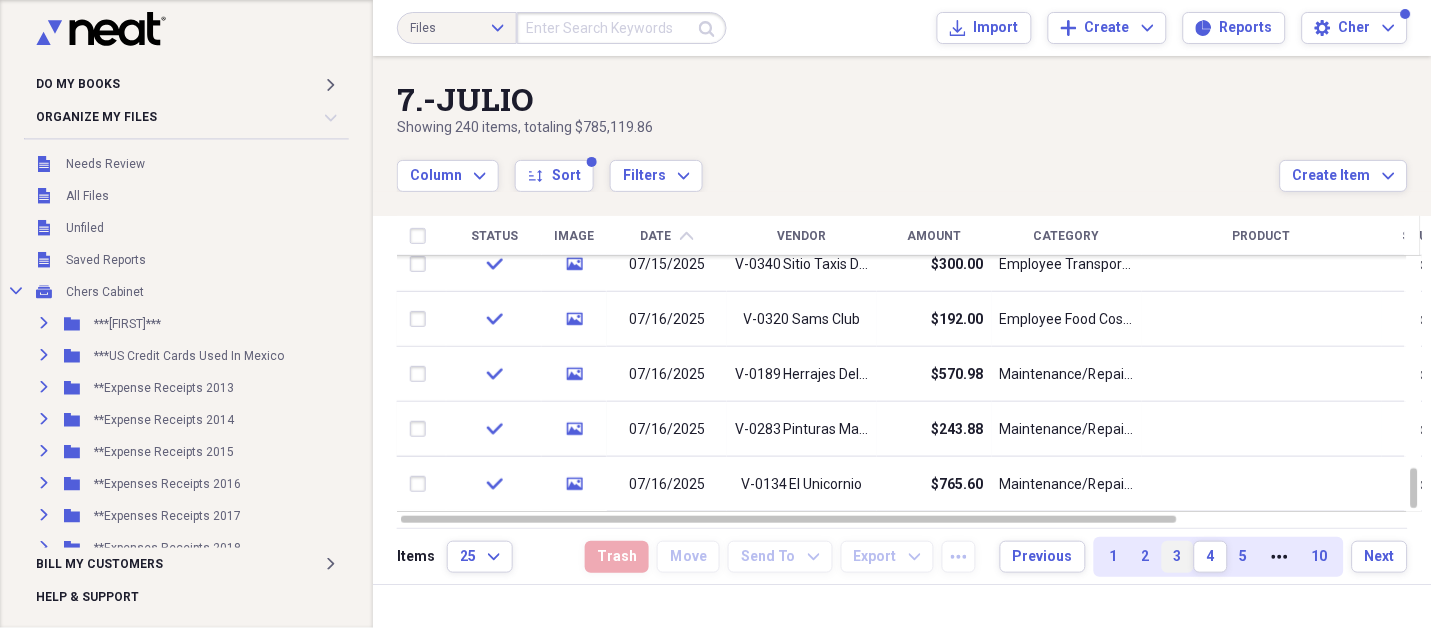 click on "3" at bounding box center (1178, 557) 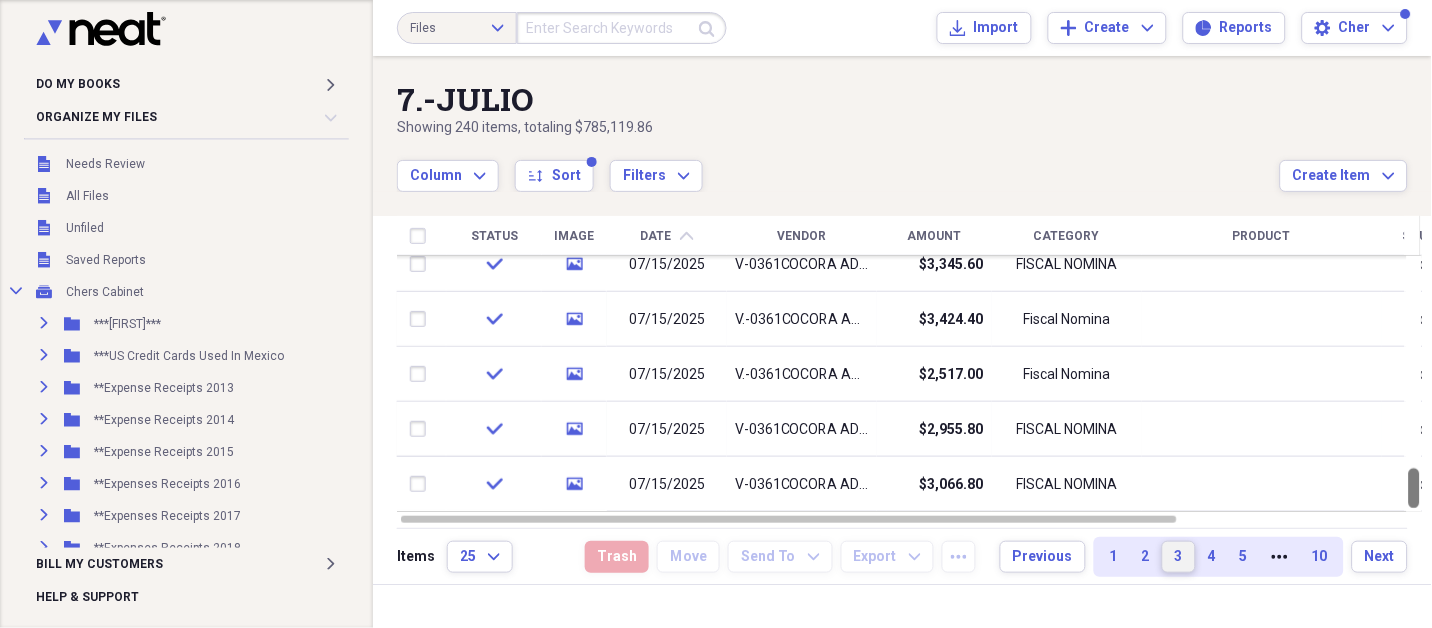 drag, startPoint x: 1427, startPoint y: 272, endPoint x: 1430, endPoint y: 577, distance: 305.01474 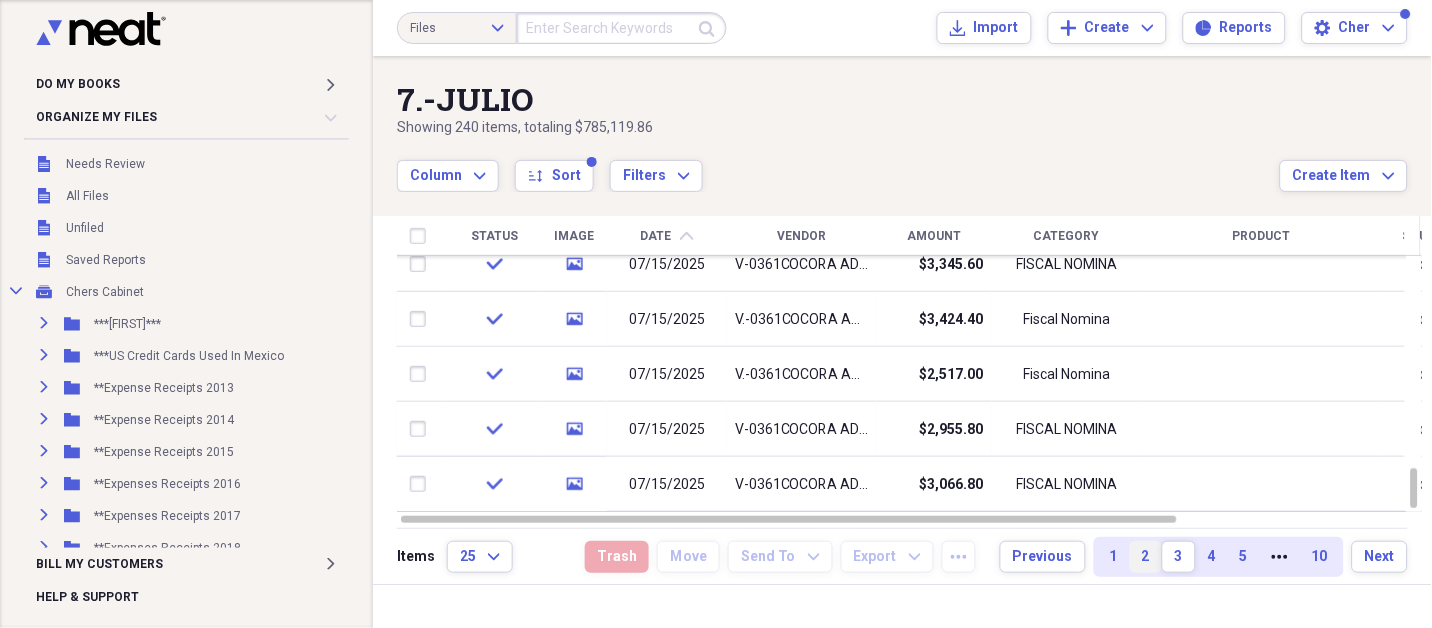 click on "2" at bounding box center [1146, 557] 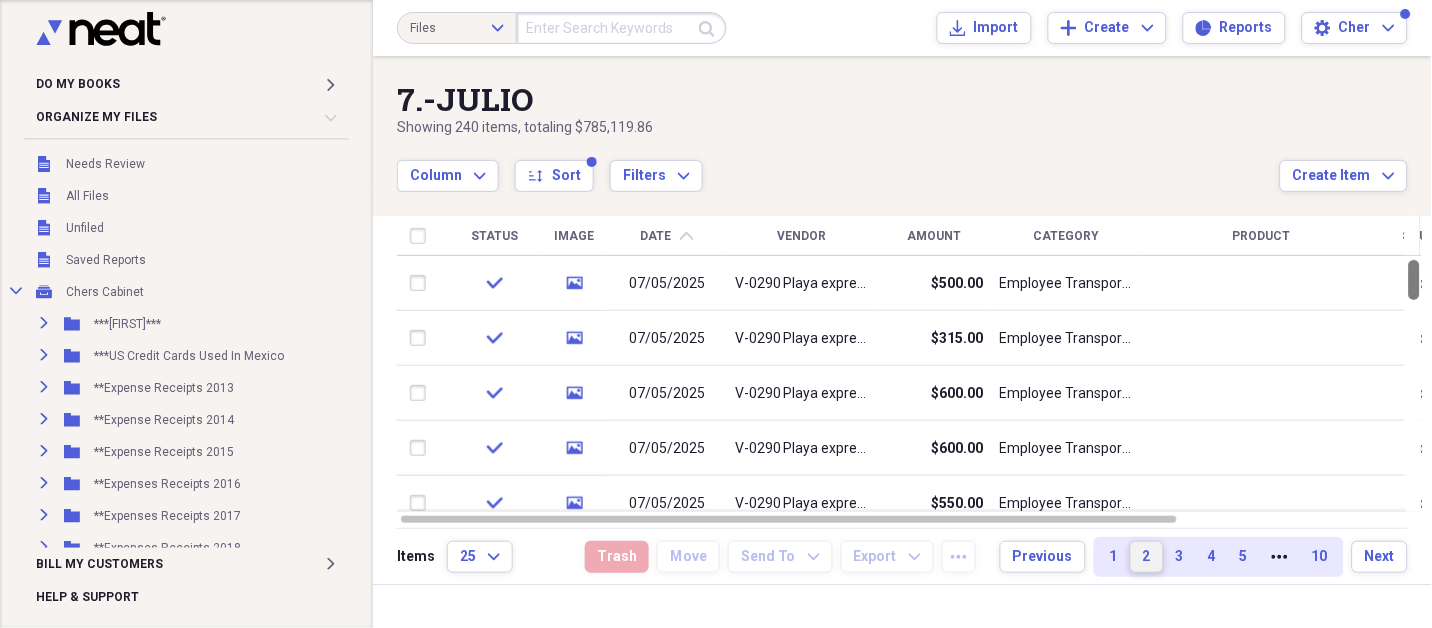 drag, startPoint x: 1428, startPoint y: 281, endPoint x: 1382, endPoint y: 236, distance: 64.3506 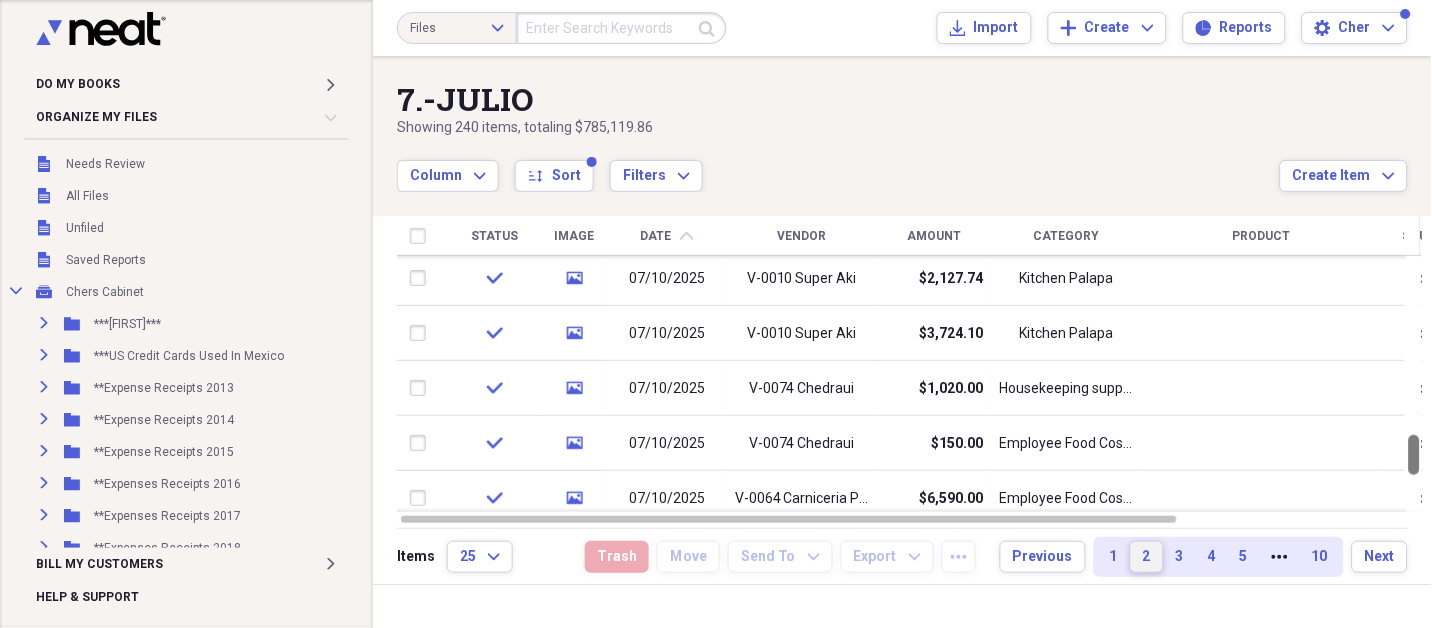 drag, startPoint x: 1423, startPoint y: 280, endPoint x: 1430, endPoint y: 669, distance: 389.063 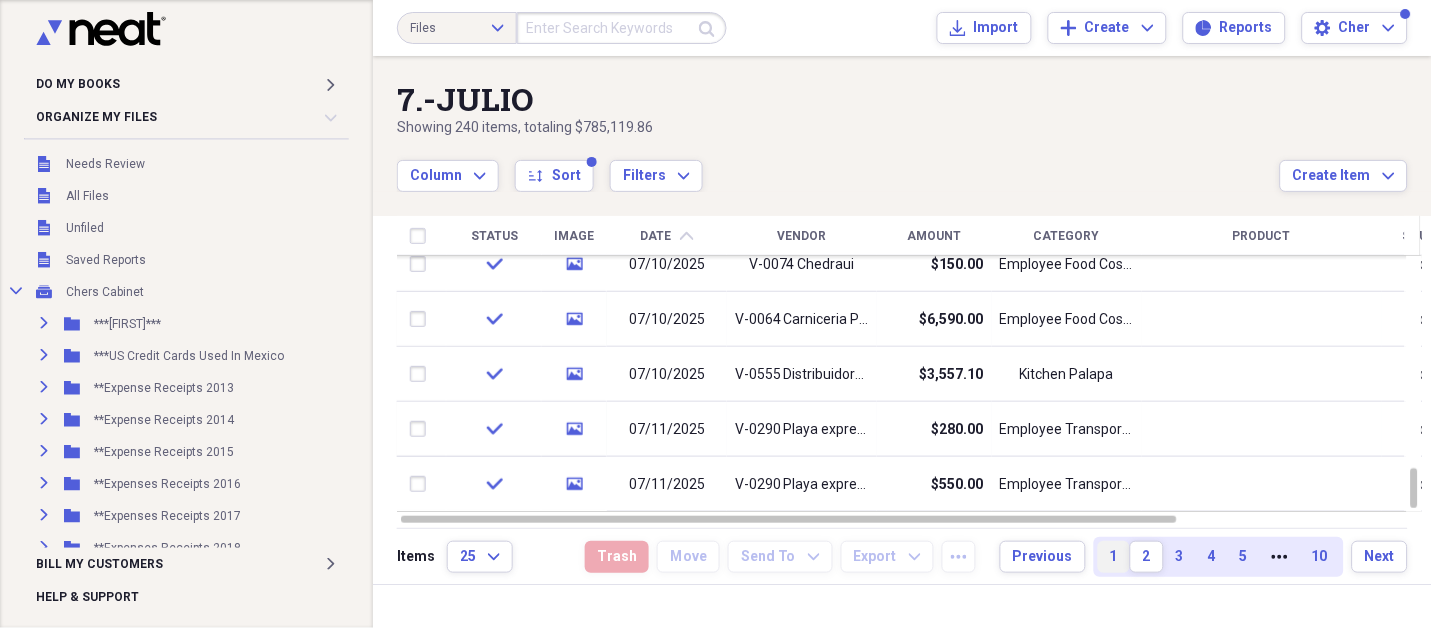 click on "1" at bounding box center [1114, 557] 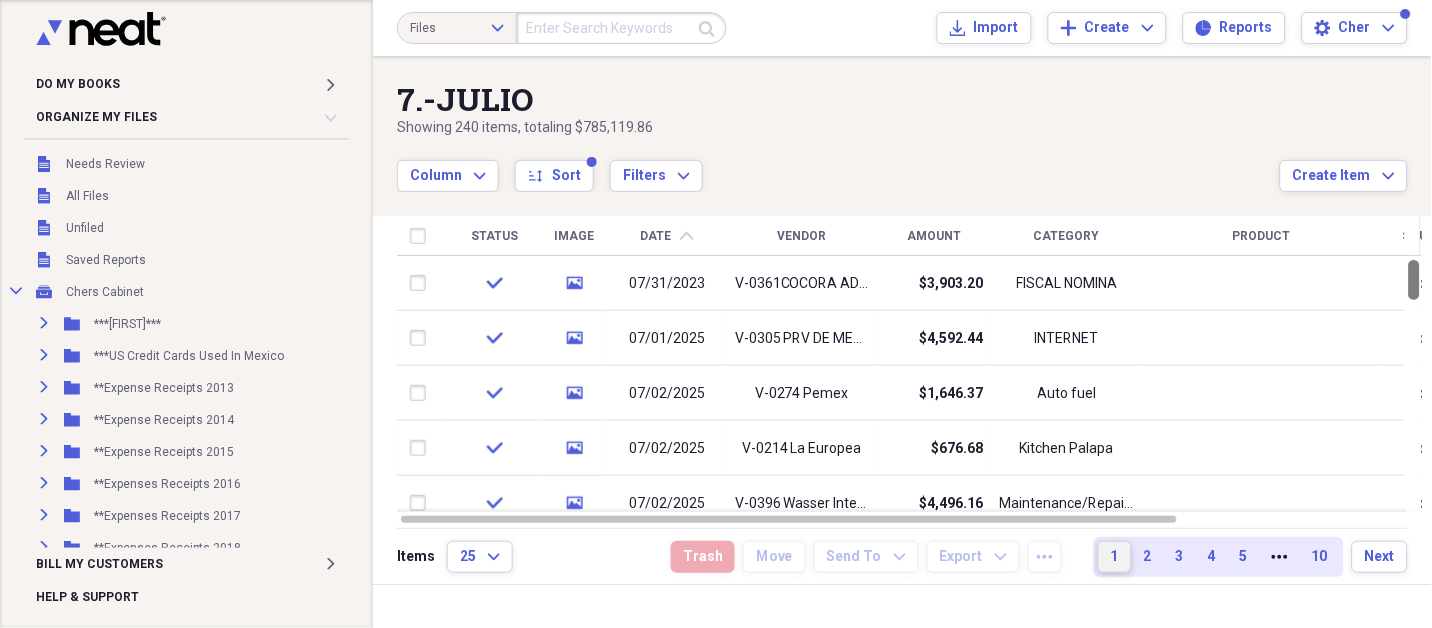 click at bounding box center (1414, 280) 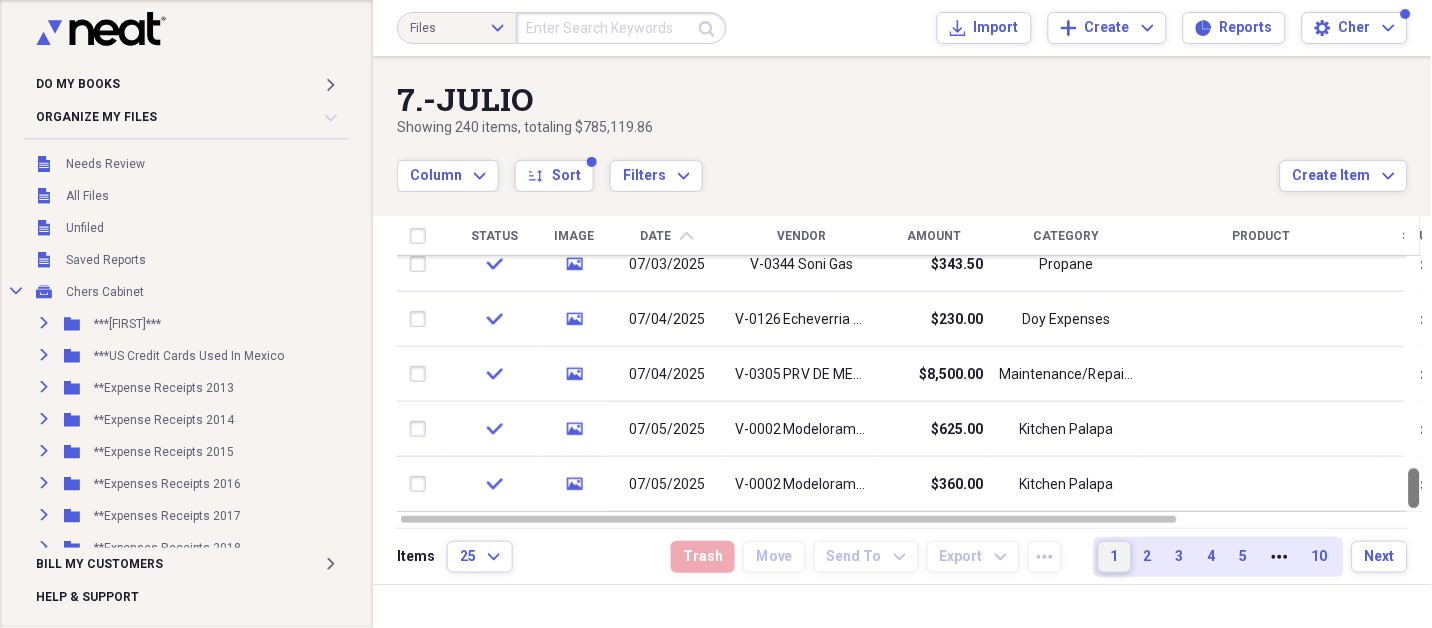 drag, startPoint x: 1425, startPoint y: 276, endPoint x: 1430, endPoint y: 603, distance: 327.03824 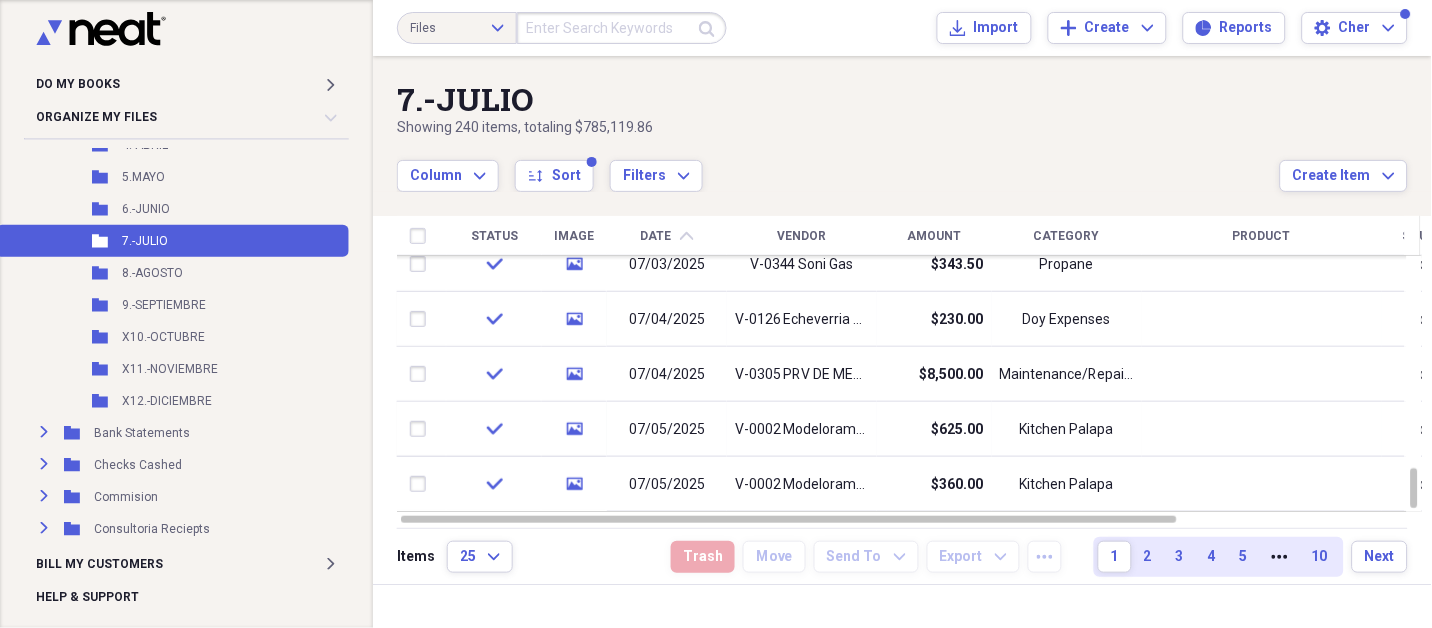 scroll, scrollTop: 738, scrollLeft: 0, axis: vertical 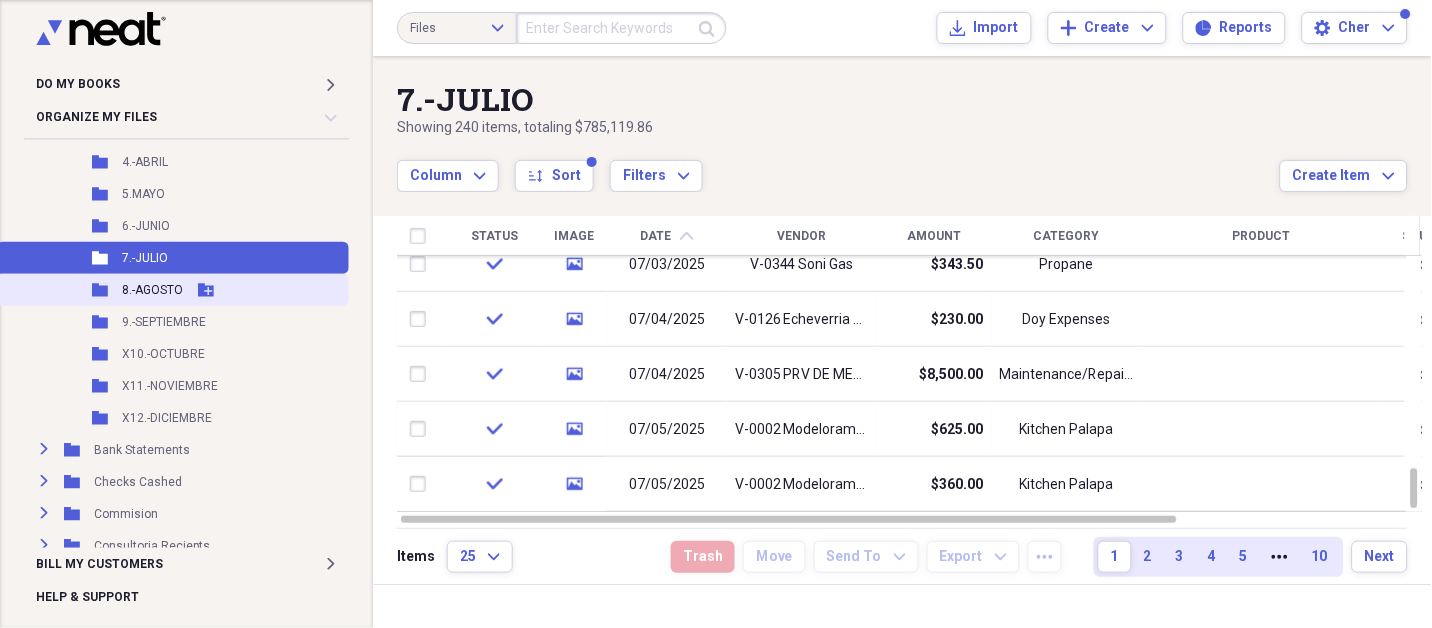 click on "8.-AGOSTO" at bounding box center (152, 290) 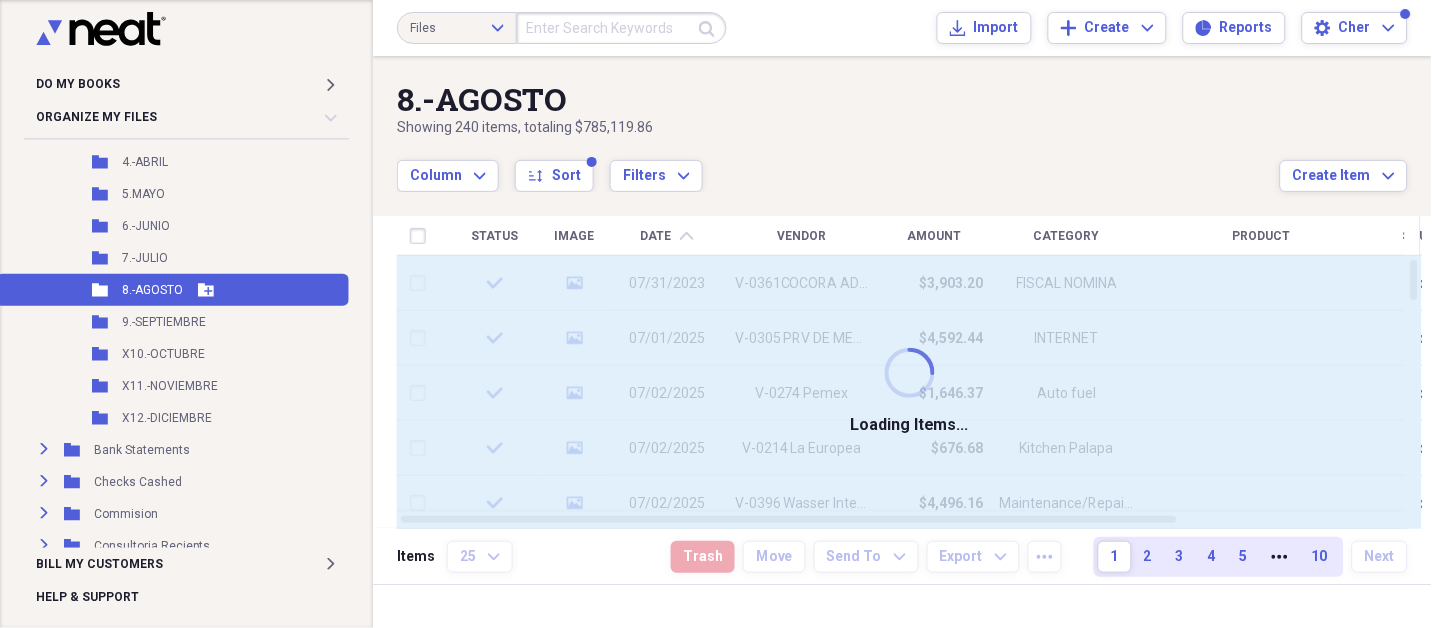 click on "8.-AGOSTO" at bounding box center (152, 290) 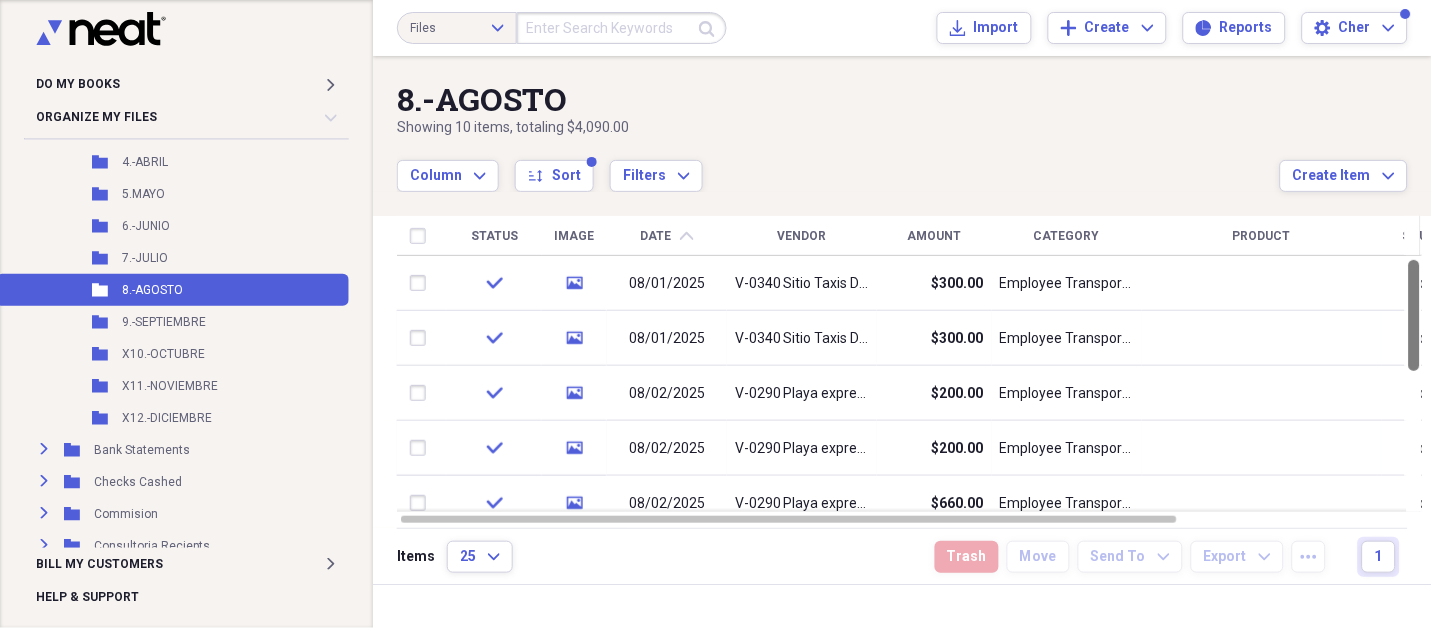 drag, startPoint x: 1424, startPoint y: 299, endPoint x: 1427, endPoint y: 287, distance: 12.369317 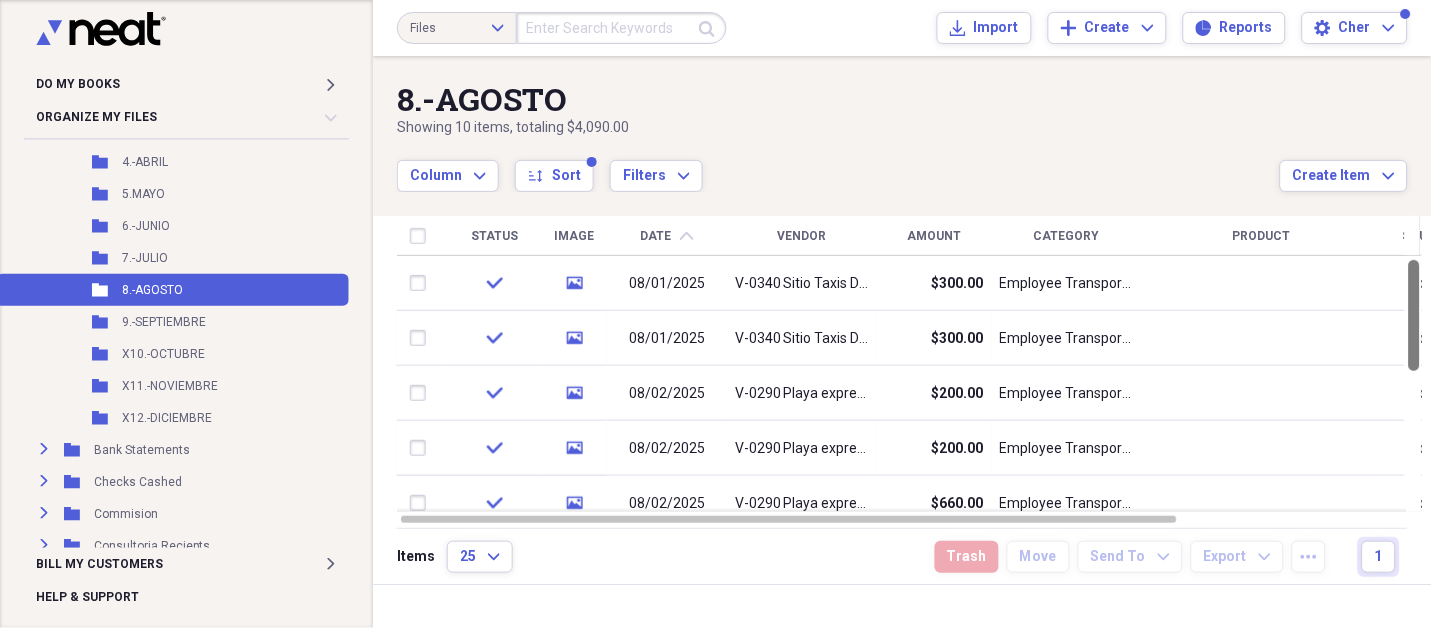 drag, startPoint x: 1427, startPoint y: 287, endPoint x: 1396, endPoint y: 130, distance: 160.03125 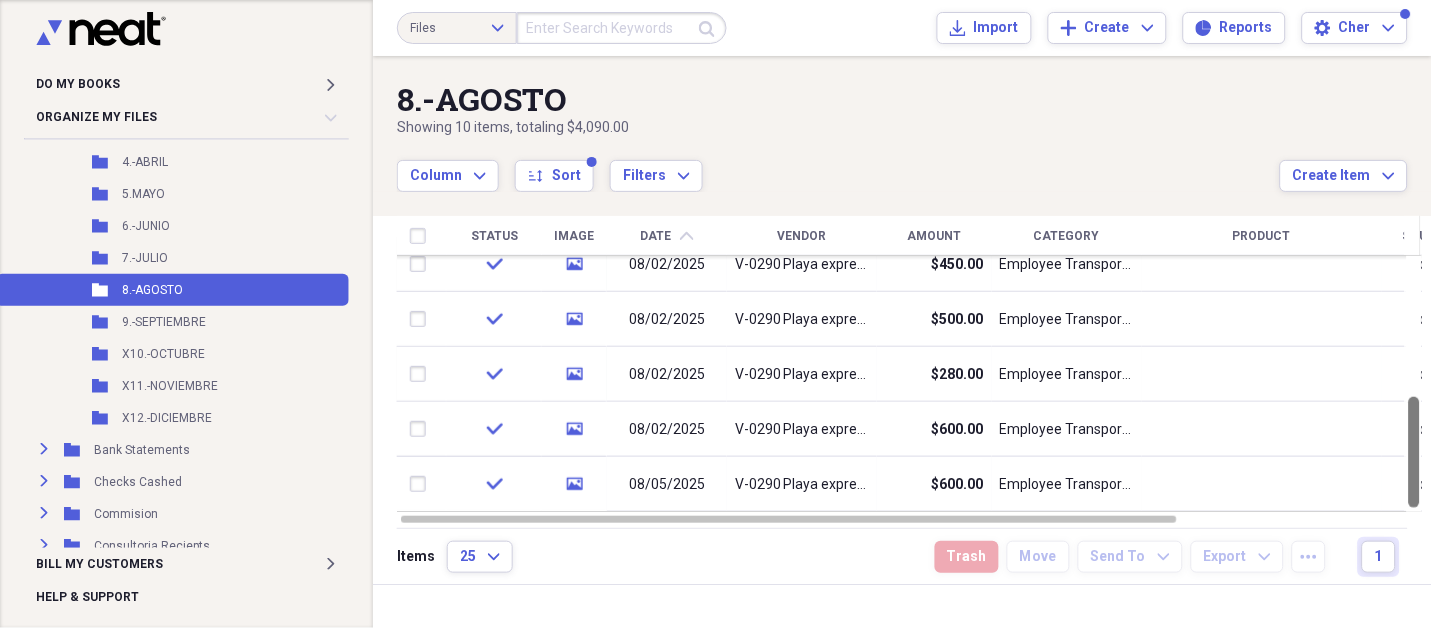 drag, startPoint x: 1424, startPoint y: 274, endPoint x: 1430, endPoint y: 648, distance: 374.04813 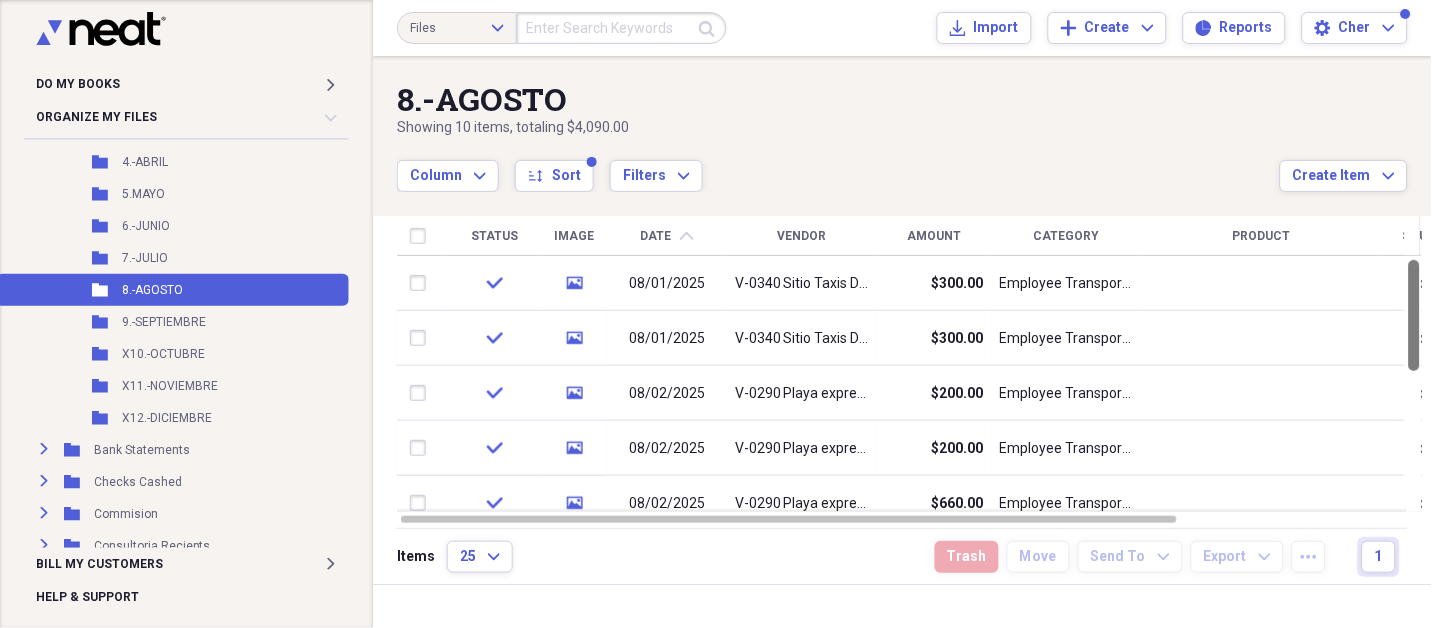 drag, startPoint x: 1420, startPoint y: 420, endPoint x: 1350, endPoint y: 78, distance: 349.09024 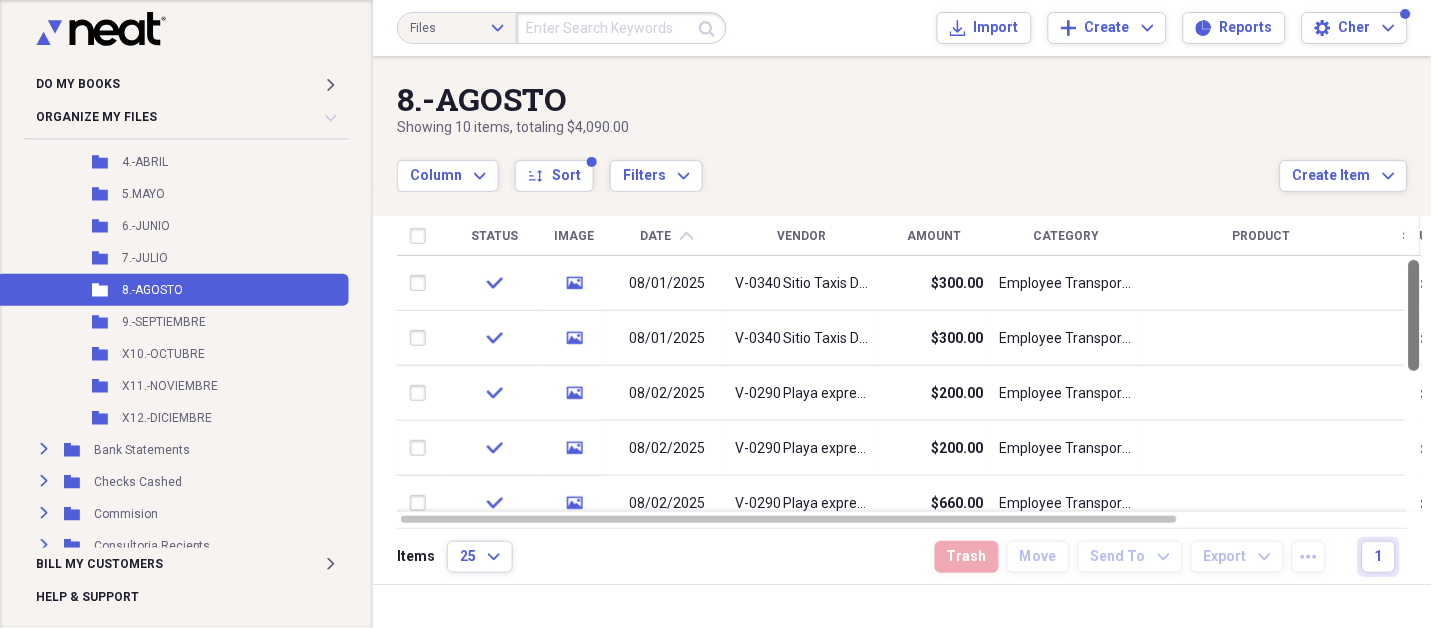 drag, startPoint x: 1424, startPoint y: 320, endPoint x: 1423, endPoint y: 277, distance: 43.011627 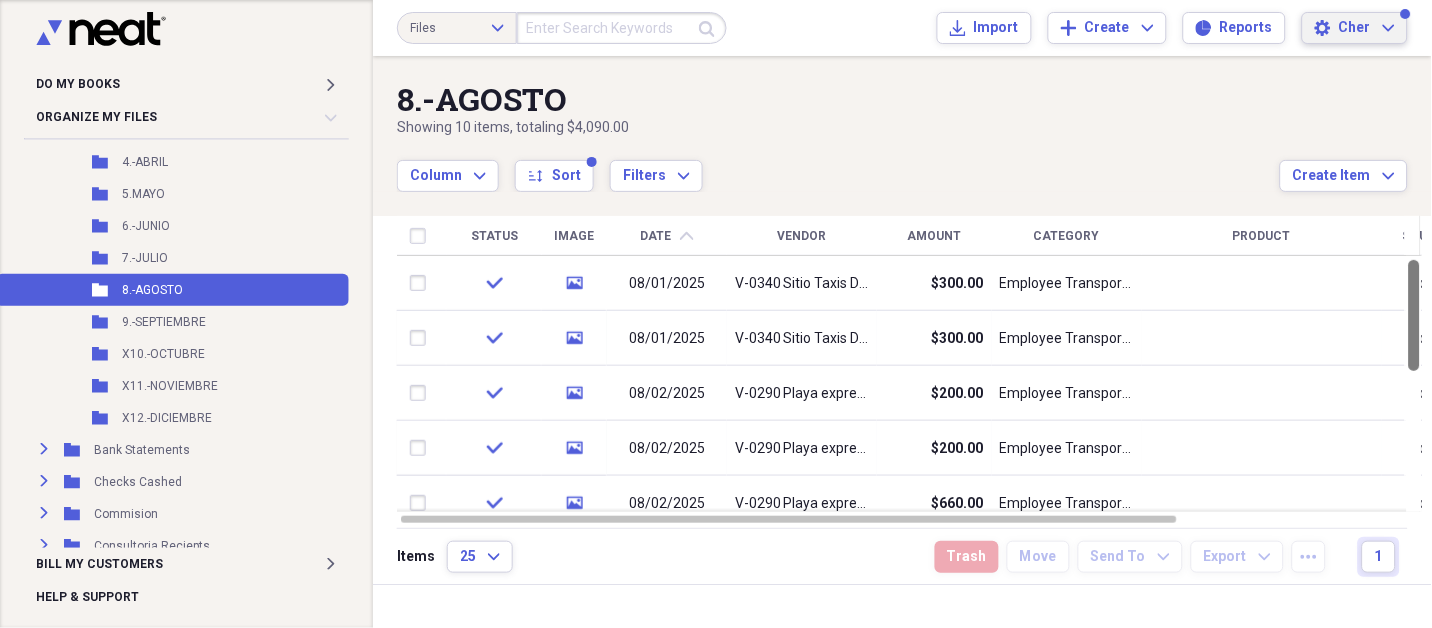 drag, startPoint x: 1423, startPoint y: 277, endPoint x: 1381, endPoint y: 26, distance: 254.48969 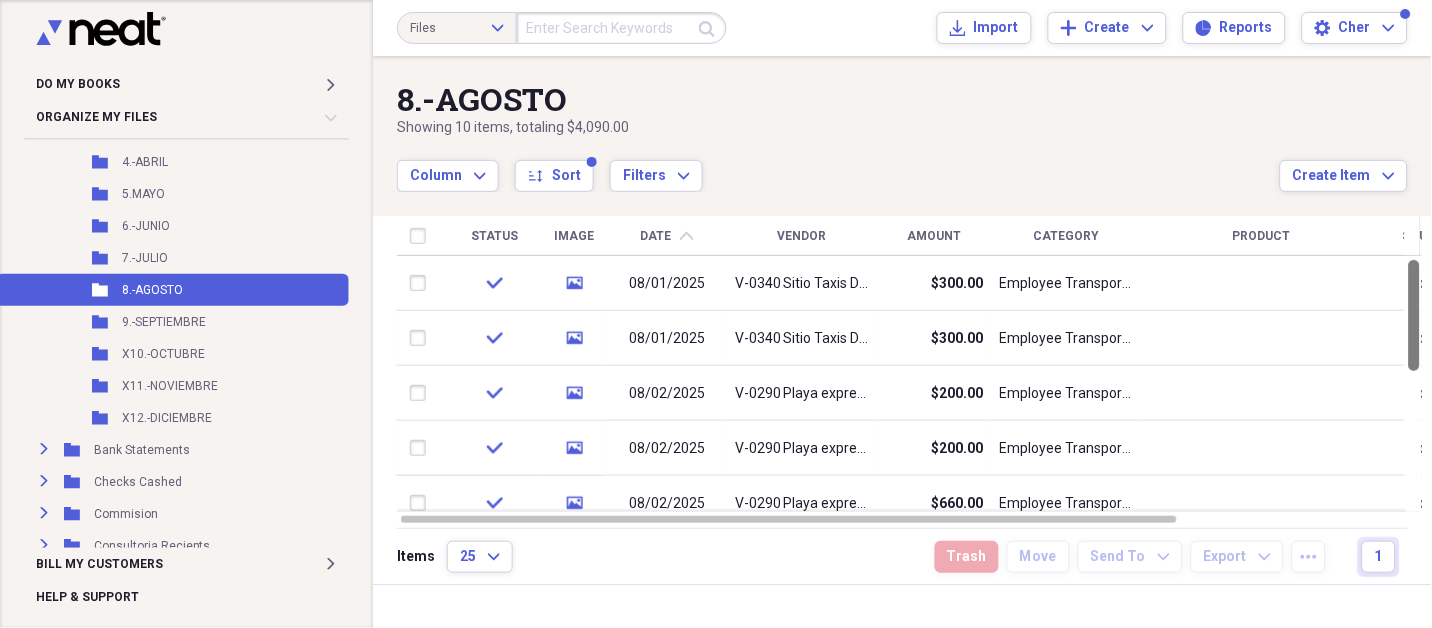 drag, startPoint x: 1423, startPoint y: 297, endPoint x: 1419, endPoint y: 261, distance: 36.221542 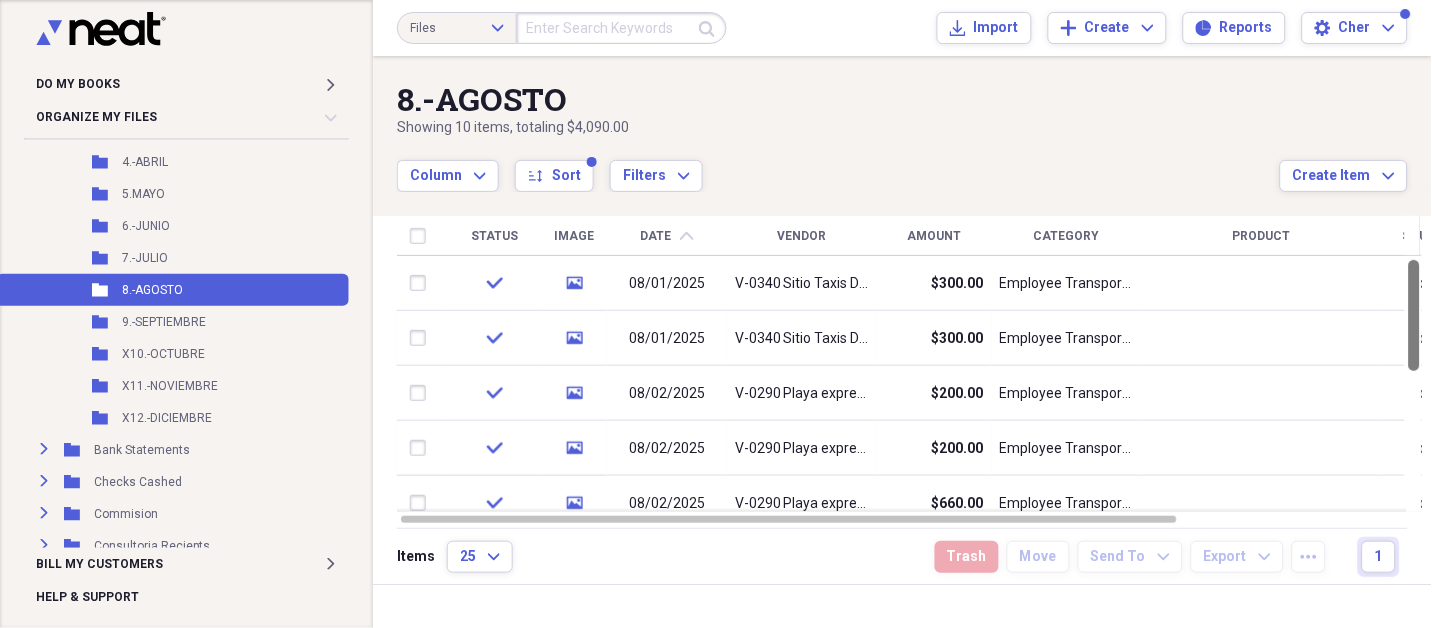 drag, startPoint x: 1423, startPoint y: 327, endPoint x: 1416, endPoint y: 186, distance: 141.17365 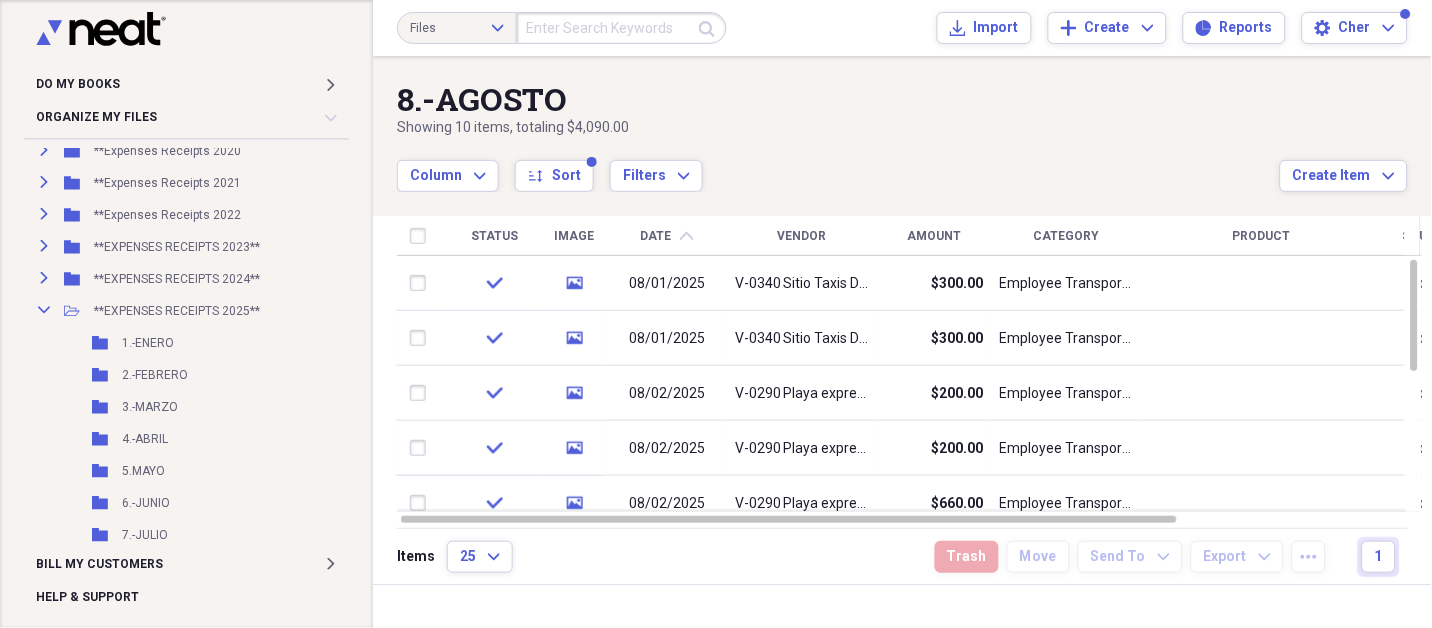 scroll, scrollTop: 354, scrollLeft: 0, axis: vertical 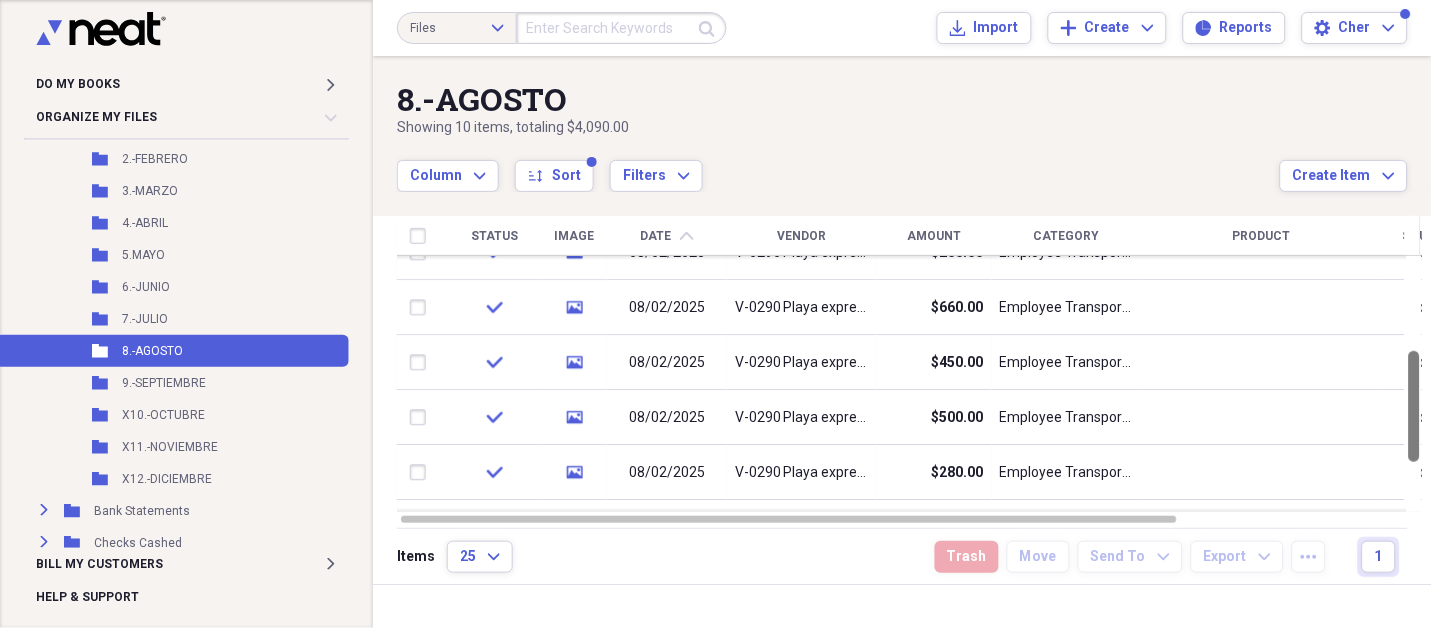 drag, startPoint x: 1426, startPoint y: 307, endPoint x: 1423, endPoint y: 382, distance: 75.059975 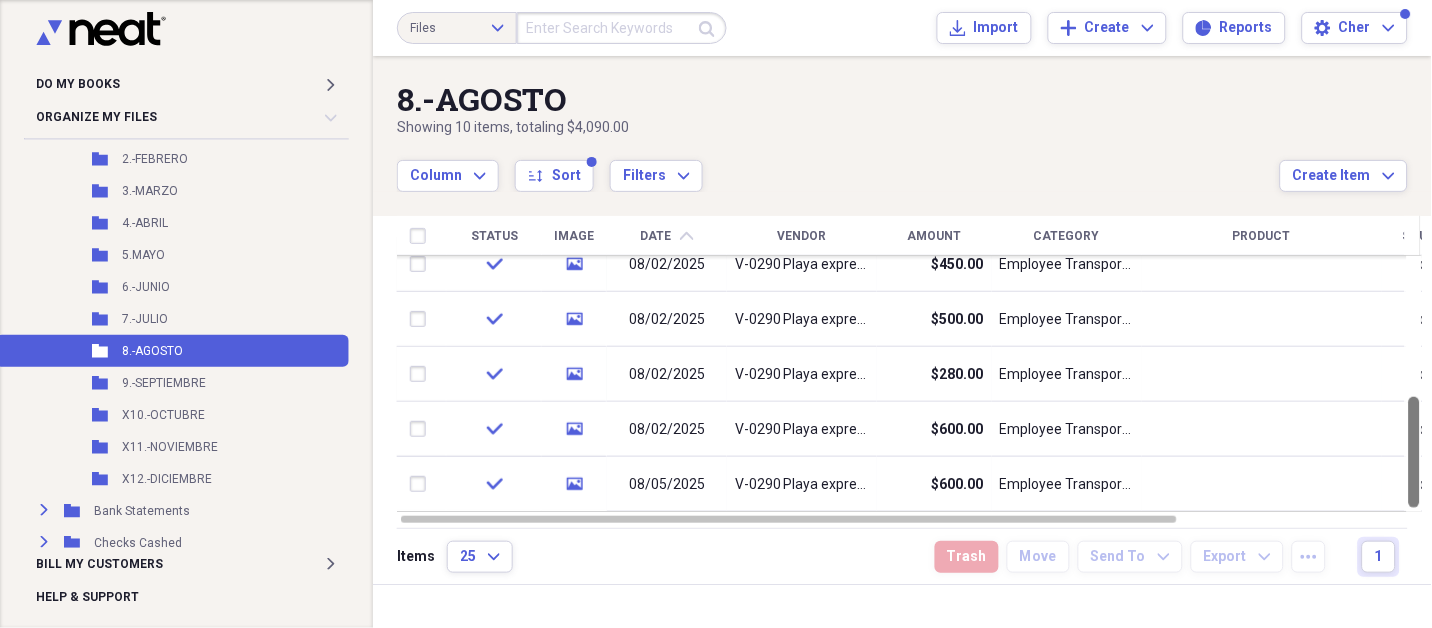 drag, startPoint x: 1426, startPoint y: 382, endPoint x: 1428, endPoint y: 662, distance: 280.00714 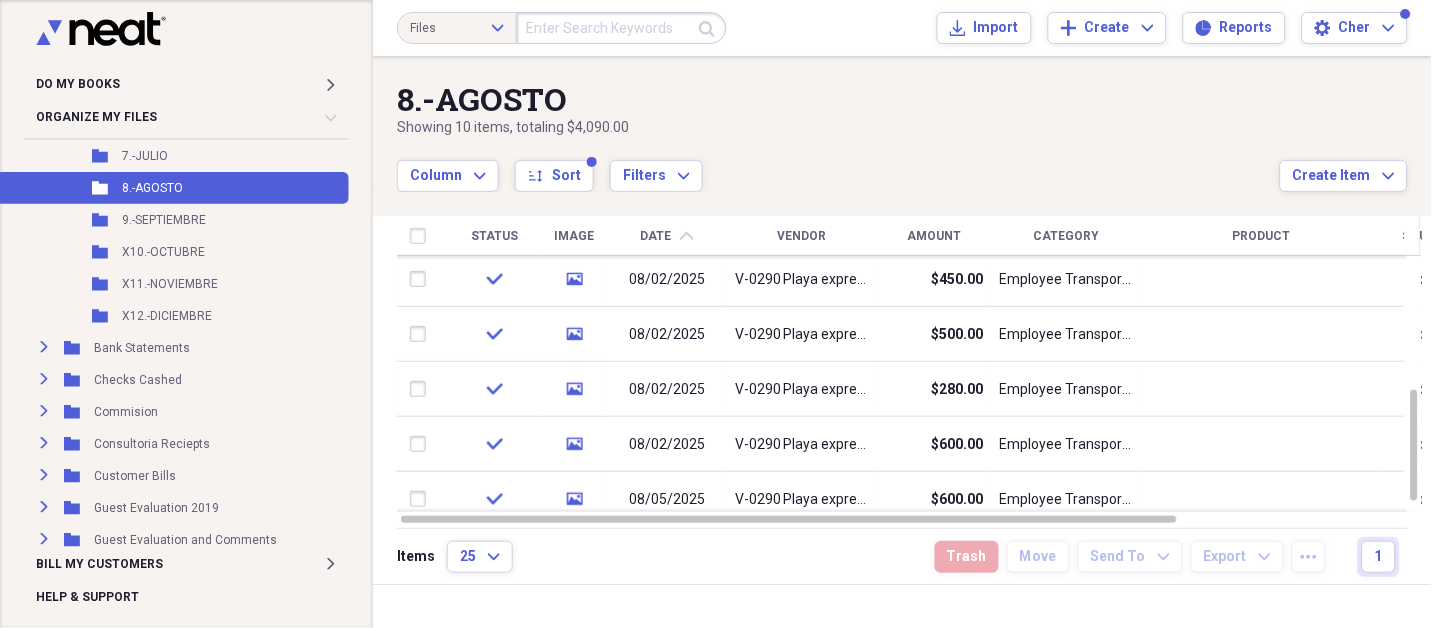 scroll, scrollTop: 835, scrollLeft: 0, axis: vertical 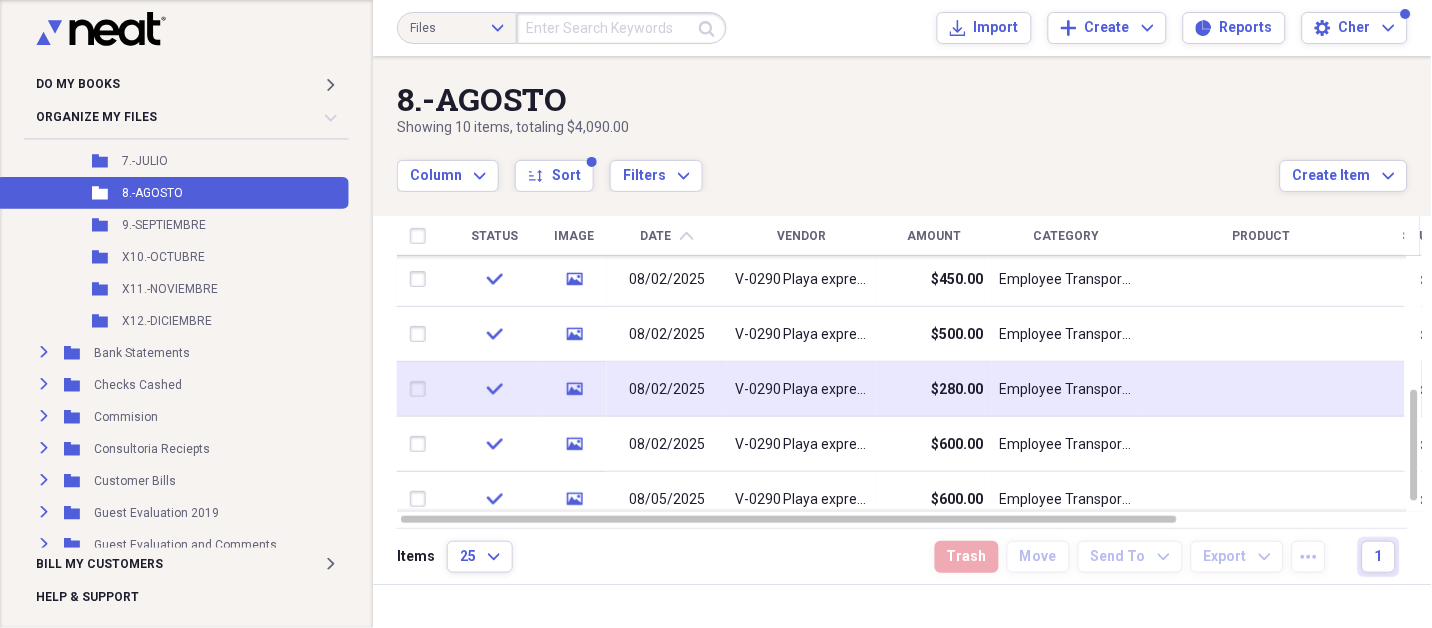 click on "media" at bounding box center (574, 389) 